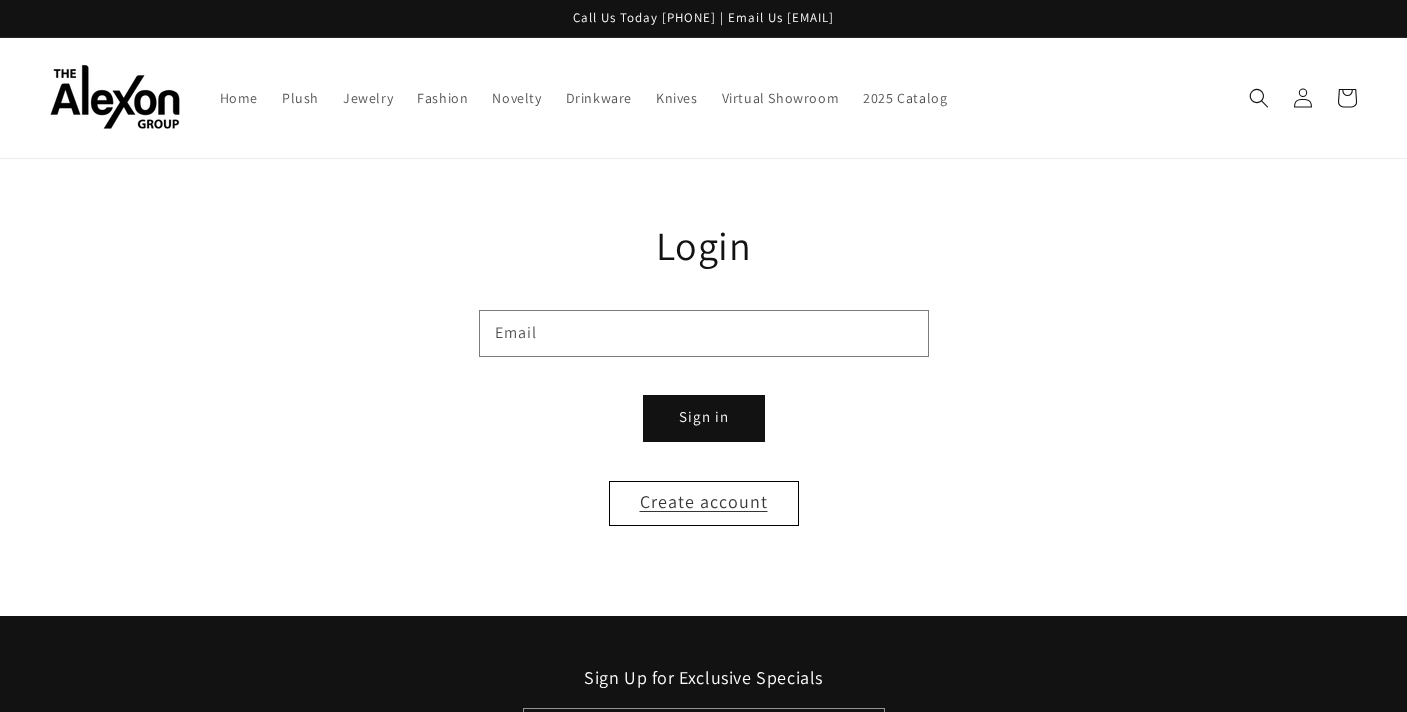 scroll, scrollTop: 0, scrollLeft: 0, axis: both 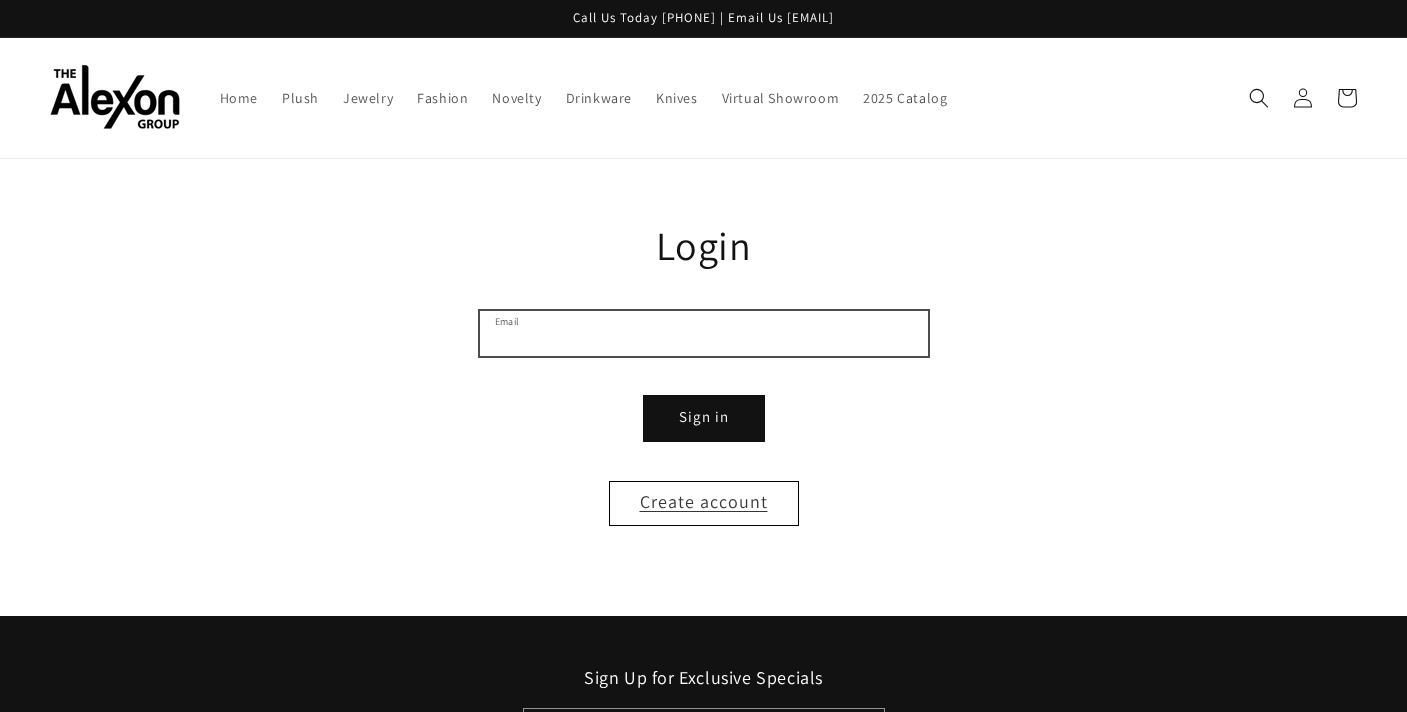 click on "Email" at bounding box center (704, 333) 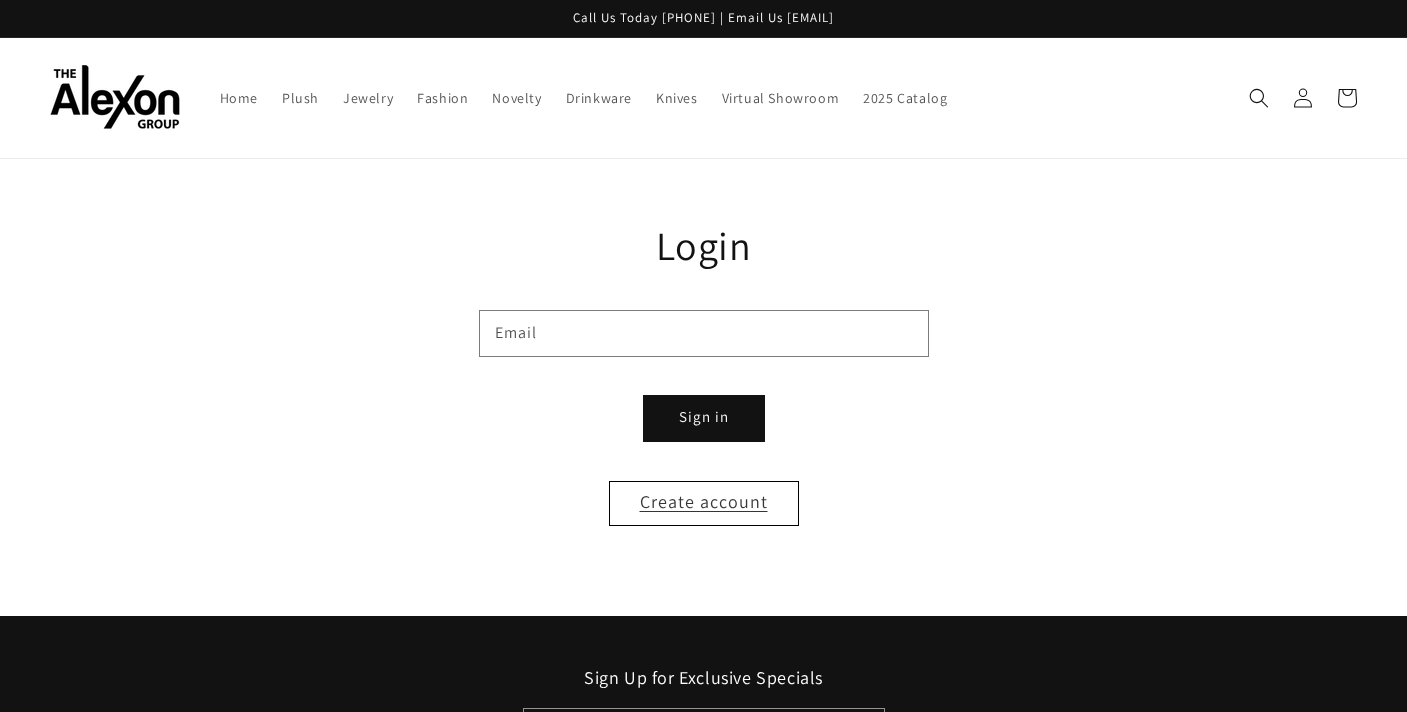 click on "Reset your password
We will send you an email to reset your password
Email
Submit
Cancel
Login
Email
Sign in
Create account" at bounding box center [703, 387] 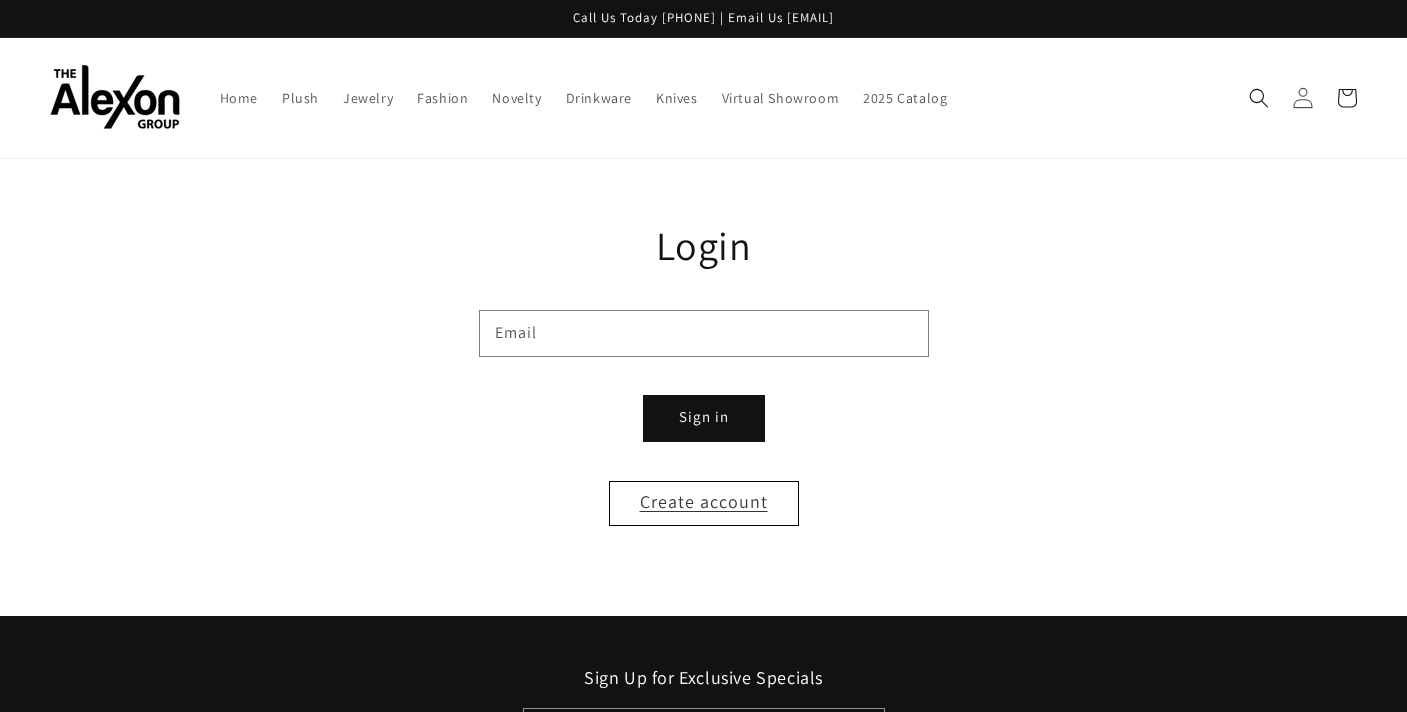 click 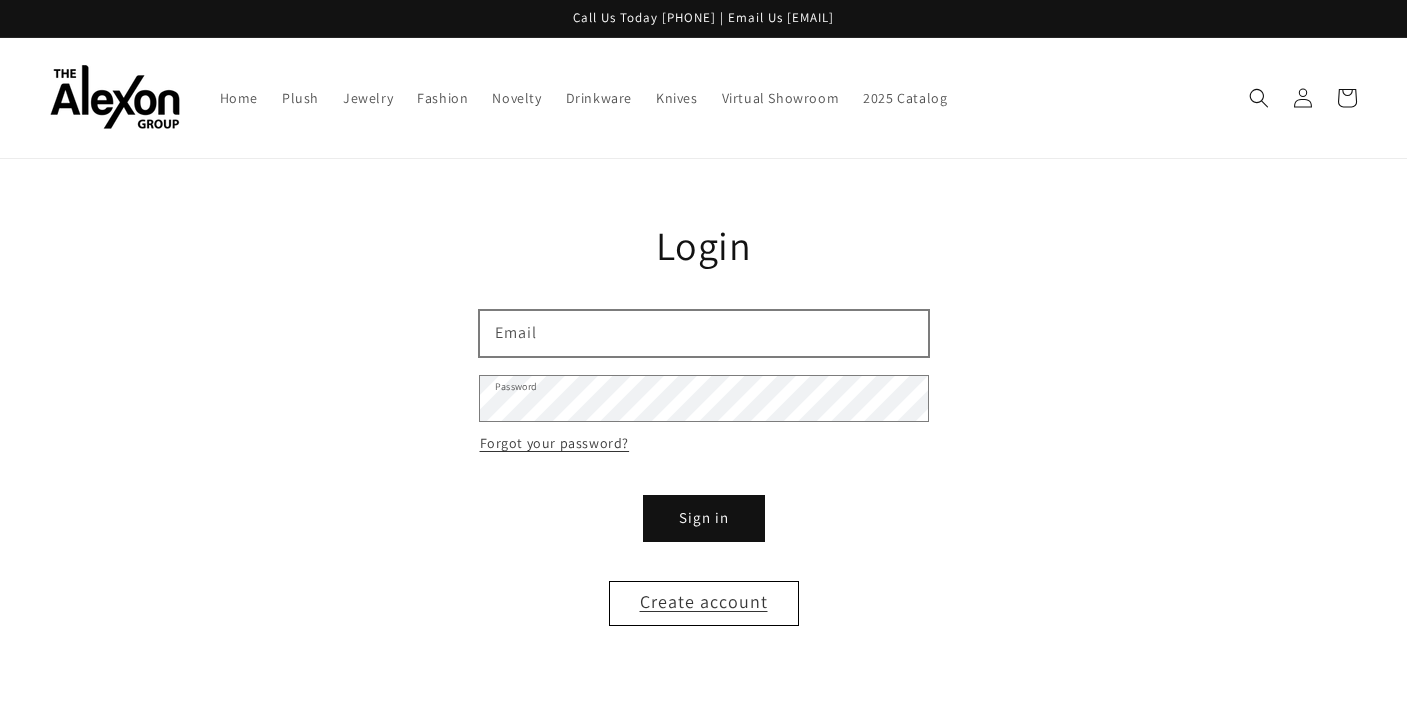 scroll, scrollTop: 0, scrollLeft: 0, axis: both 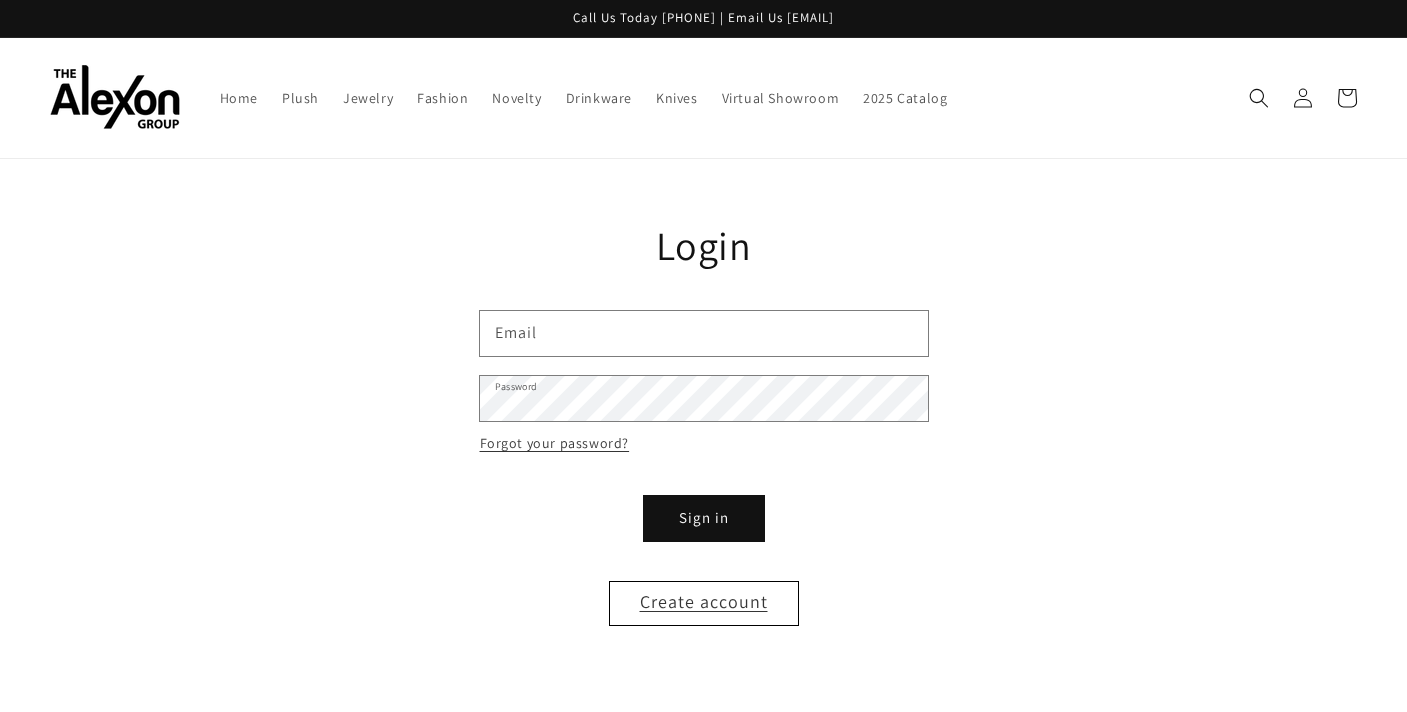 click on "Reset your password
We will send you an email to reset your password
Email
Submit
Cancel
Login
Email
Password
Forgot your password?
Sign in
Create account" at bounding box center (704, 422) 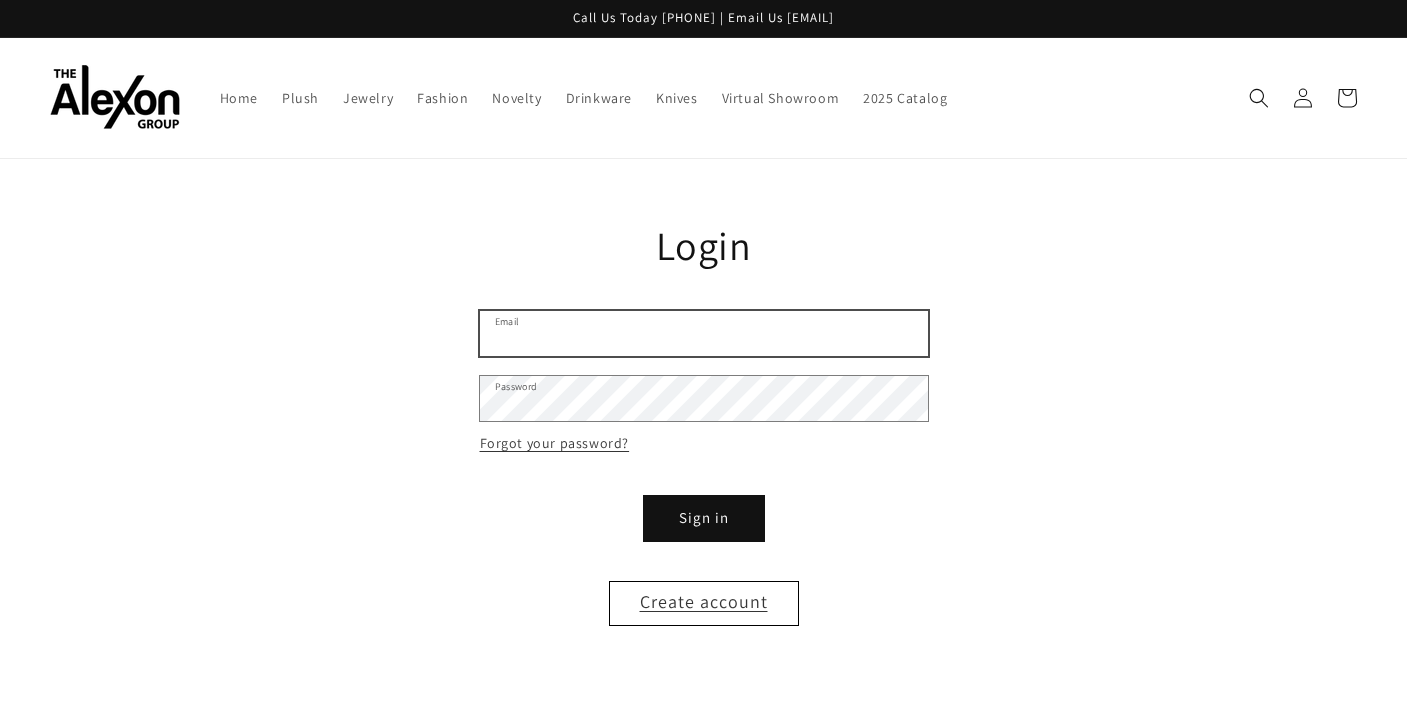 click on "Email" at bounding box center [704, 333] 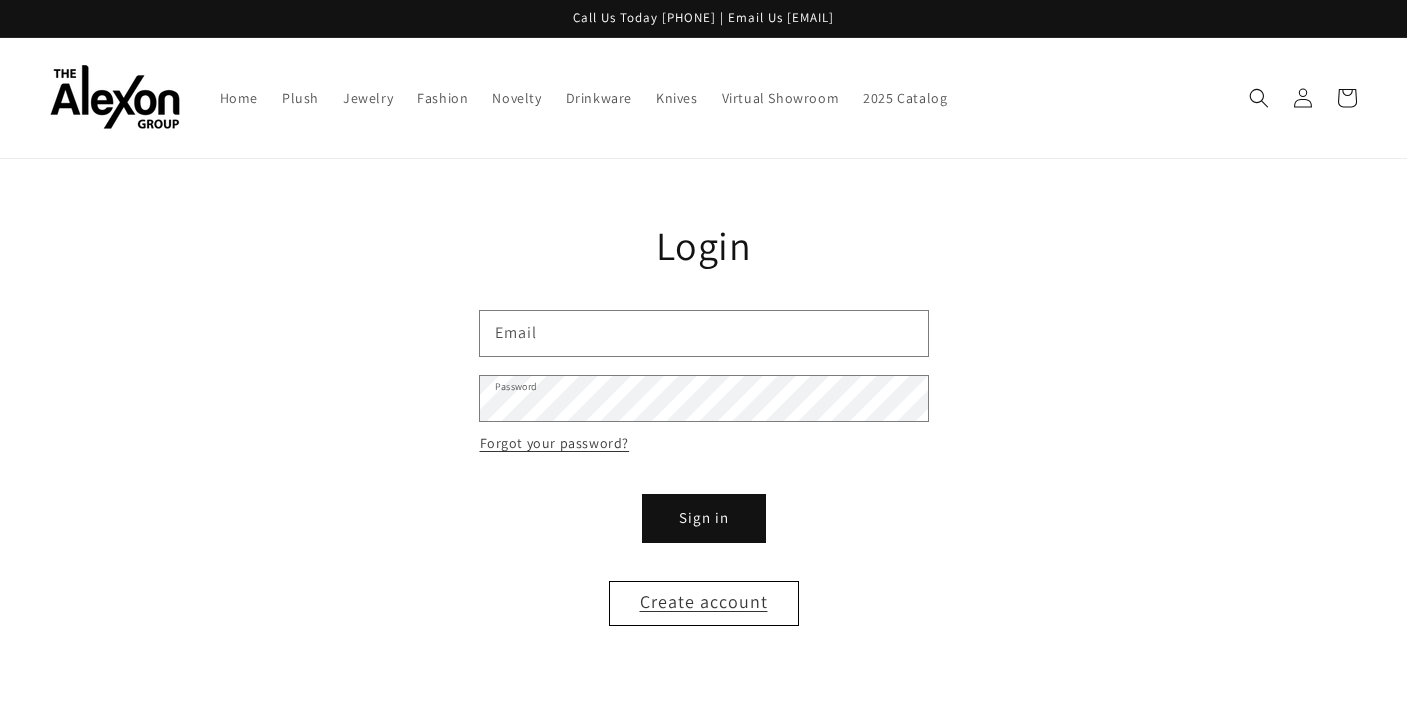 click on "Sign in" at bounding box center (704, 518) 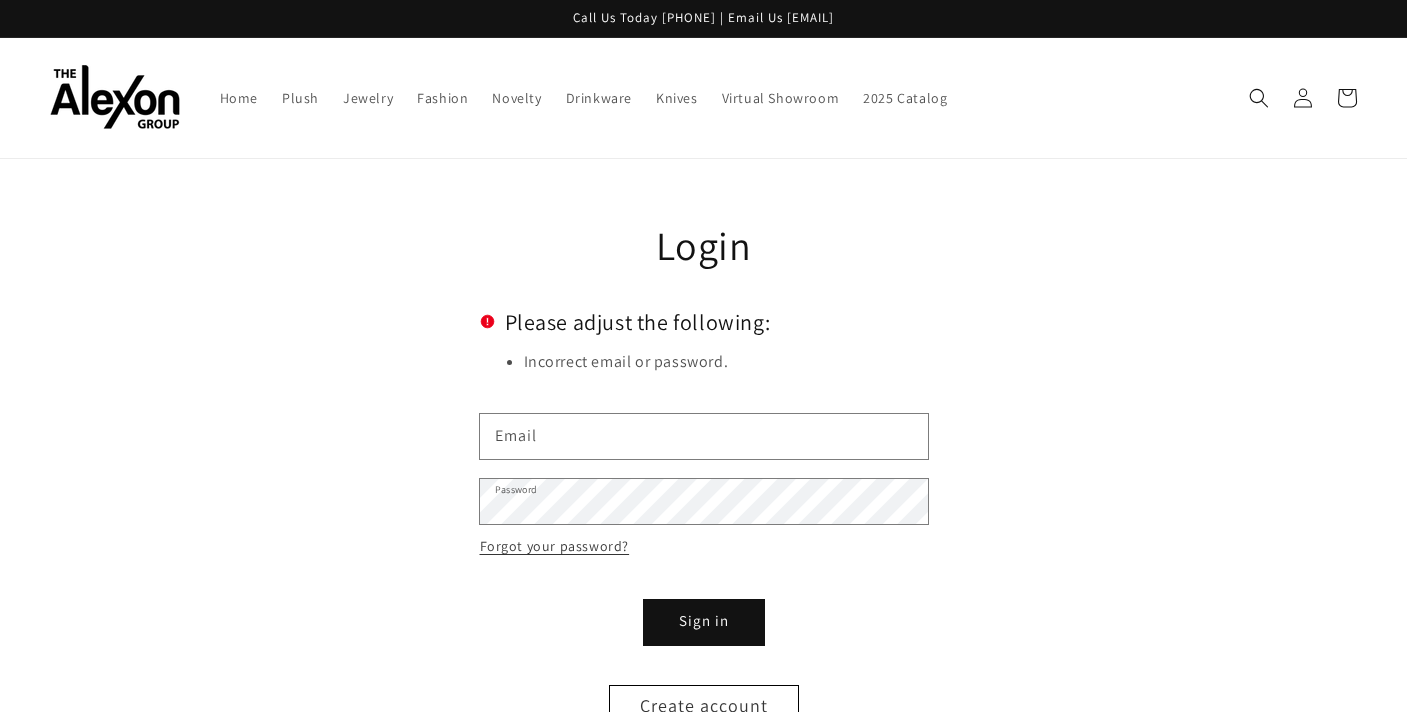 scroll, scrollTop: 0, scrollLeft: 0, axis: both 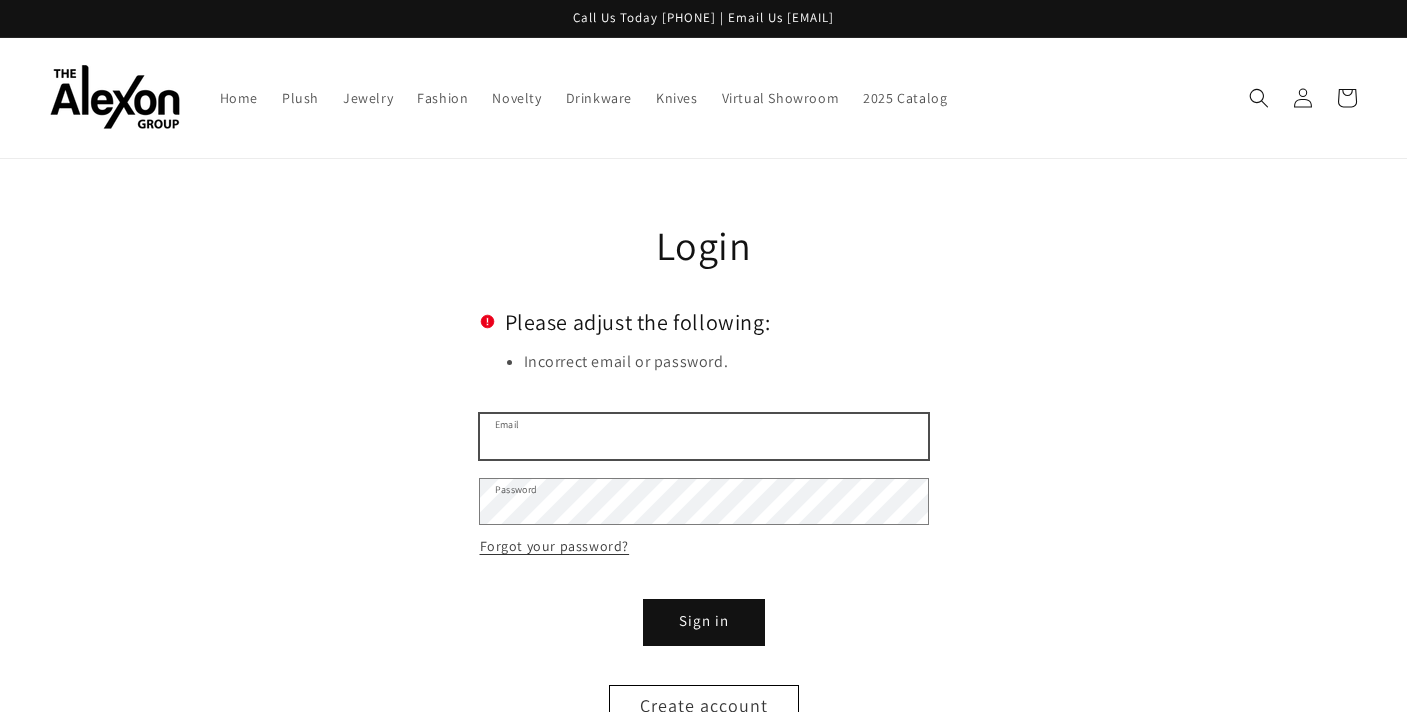 click on "Email" at bounding box center (704, 436) 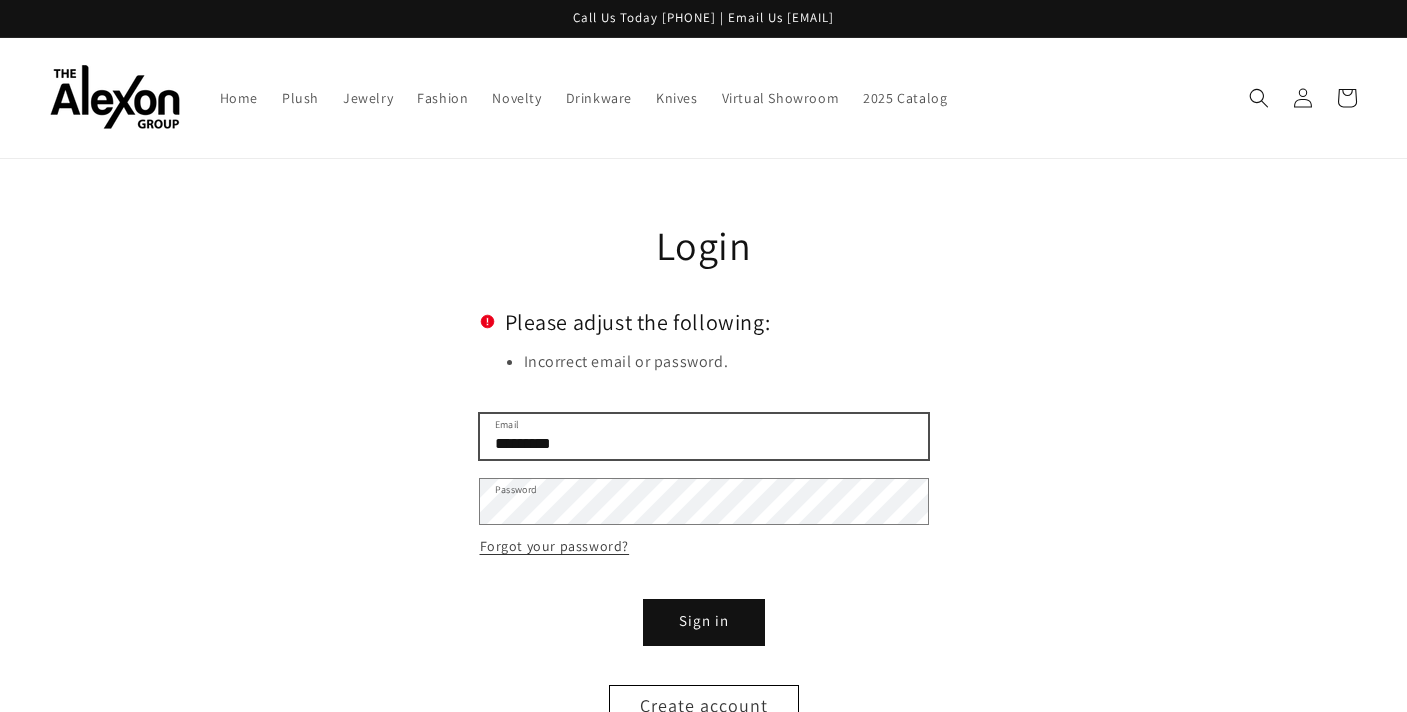 type on "**********" 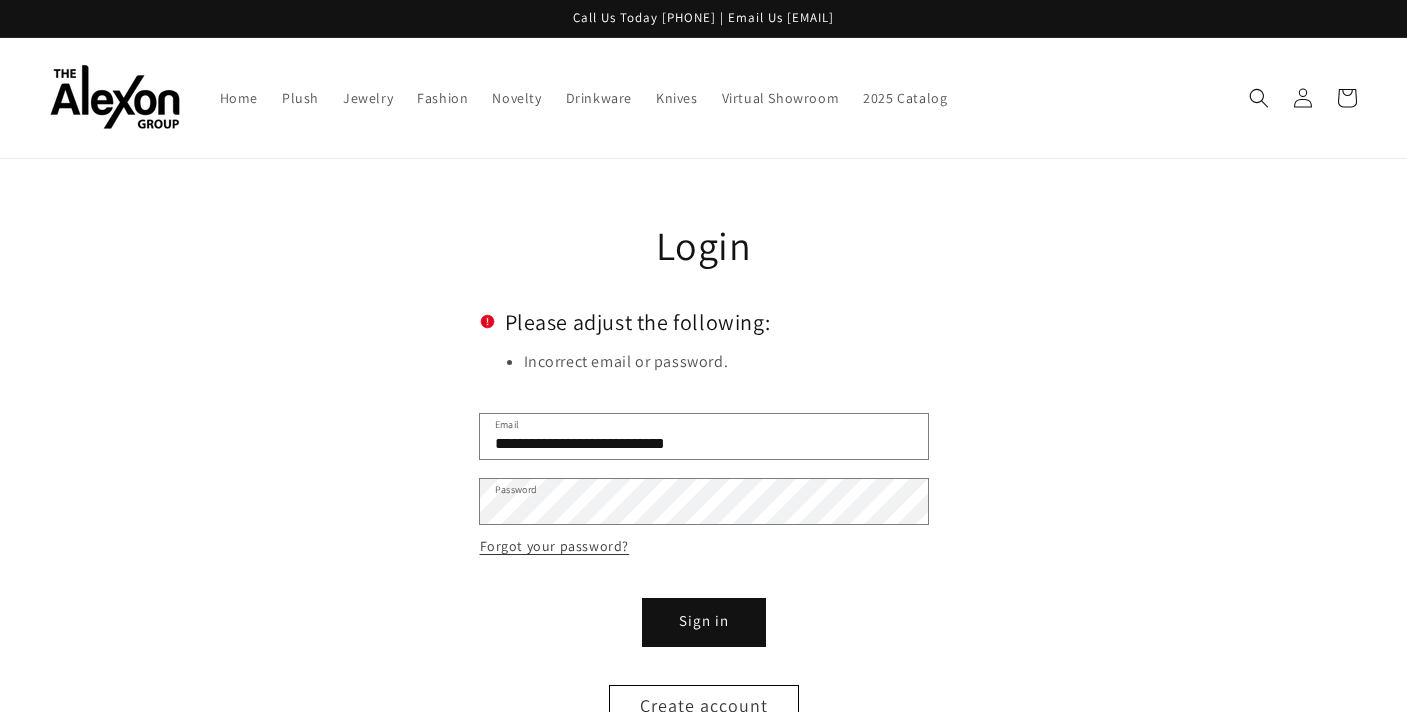 click on "Sign in" at bounding box center [704, 622] 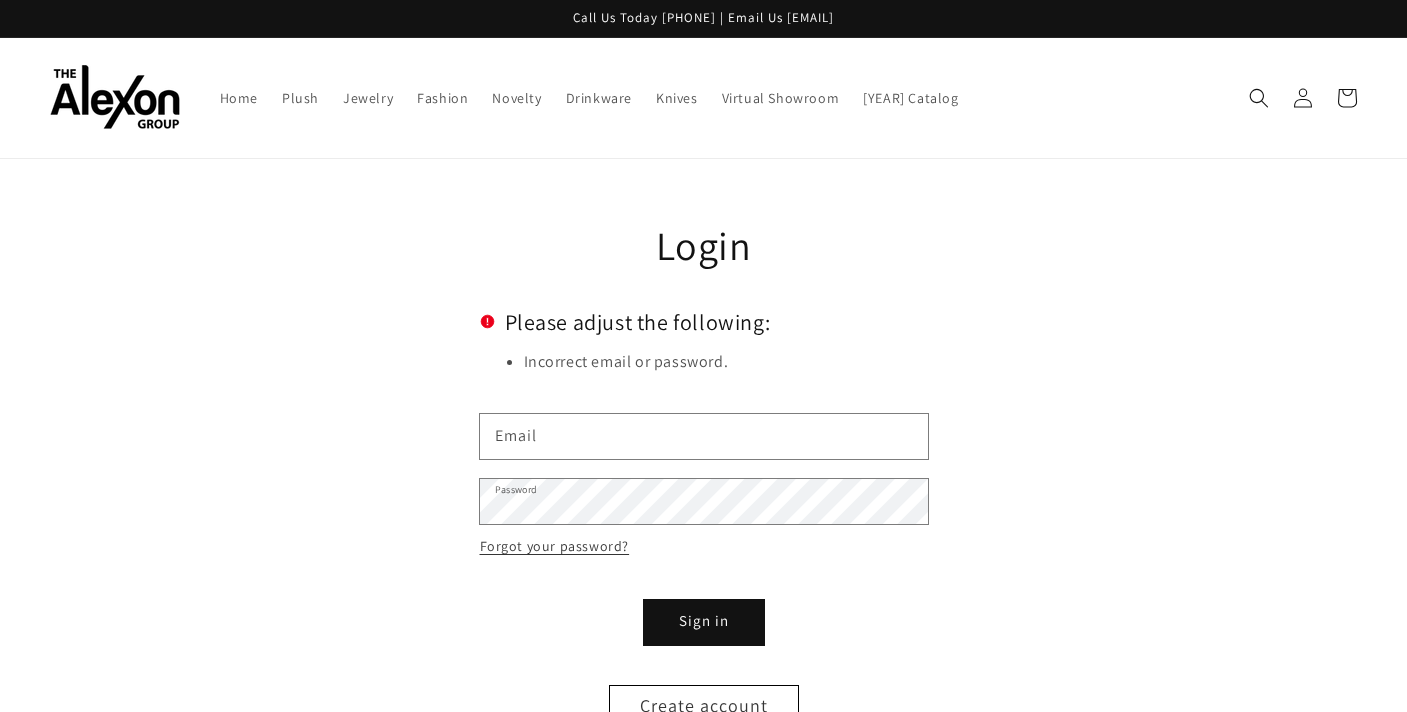 scroll, scrollTop: 0, scrollLeft: 0, axis: both 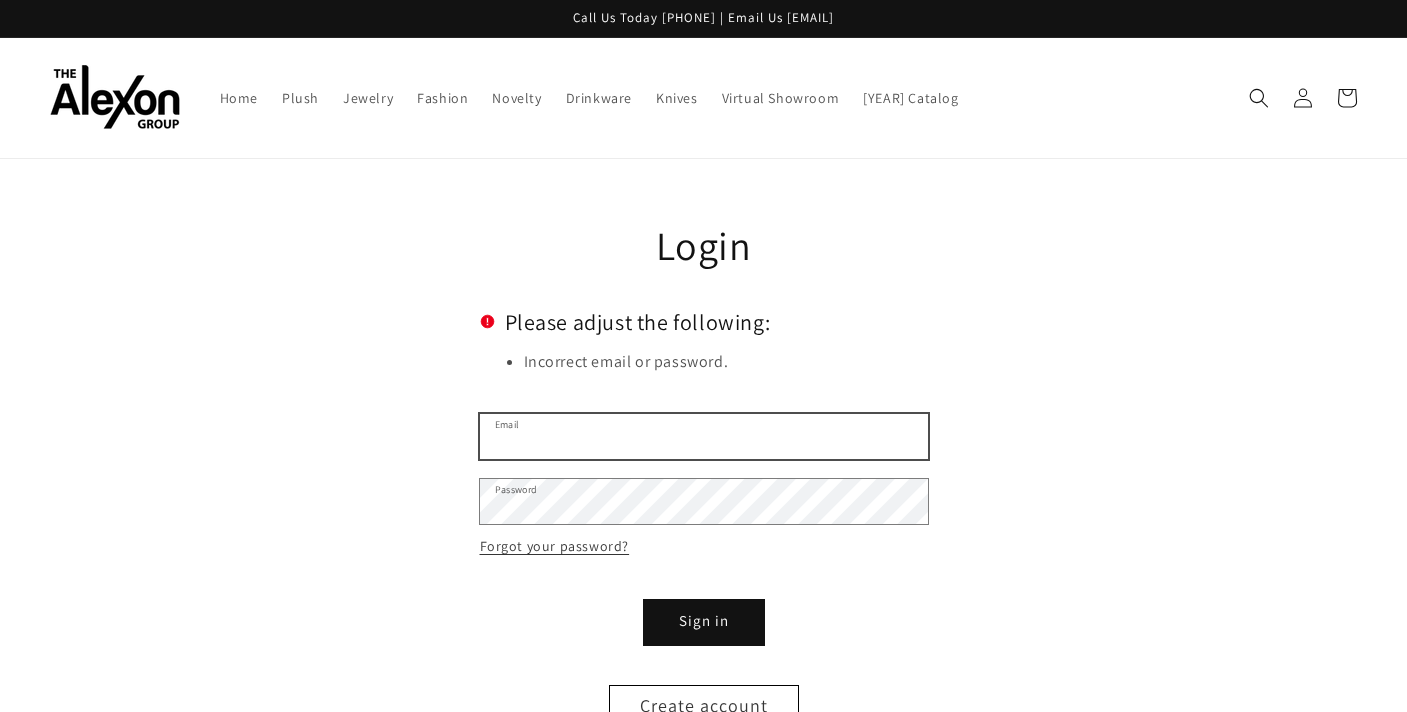 click on "Email" at bounding box center [704, 436] 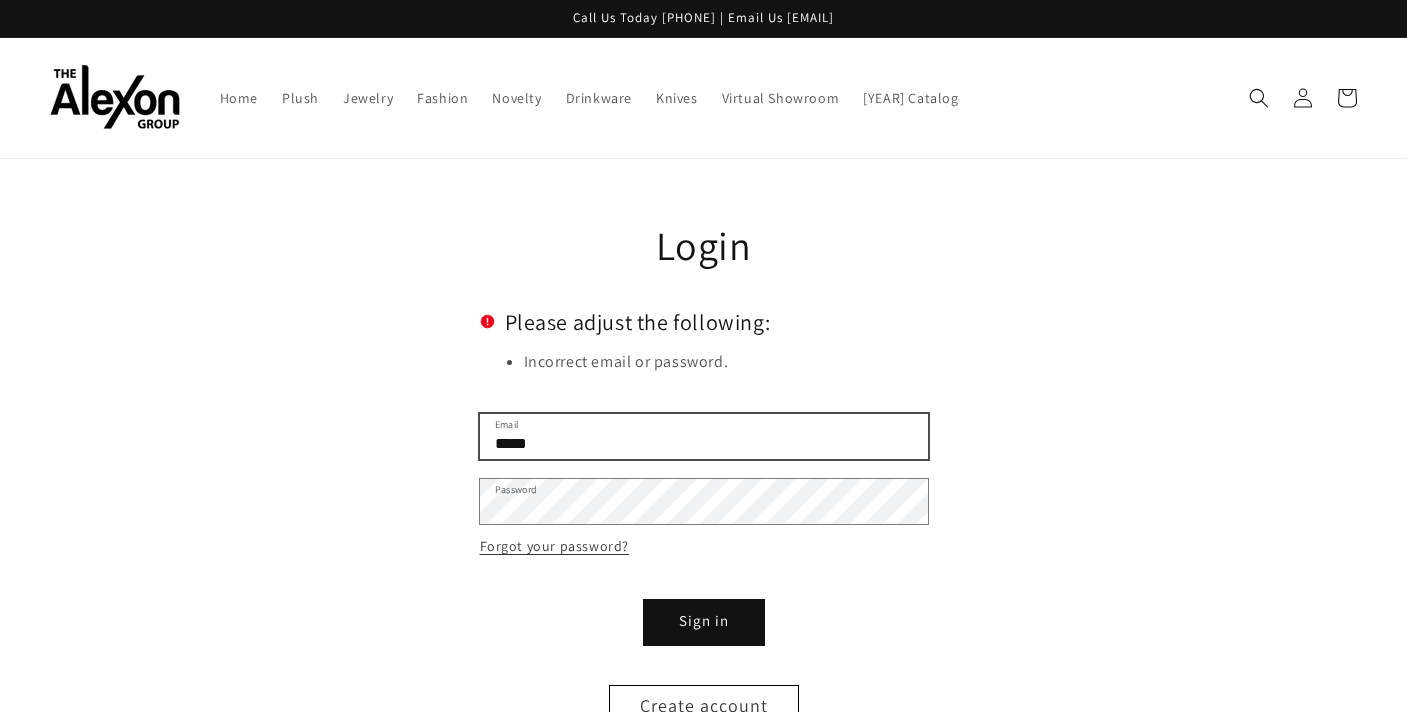 type on "**********" 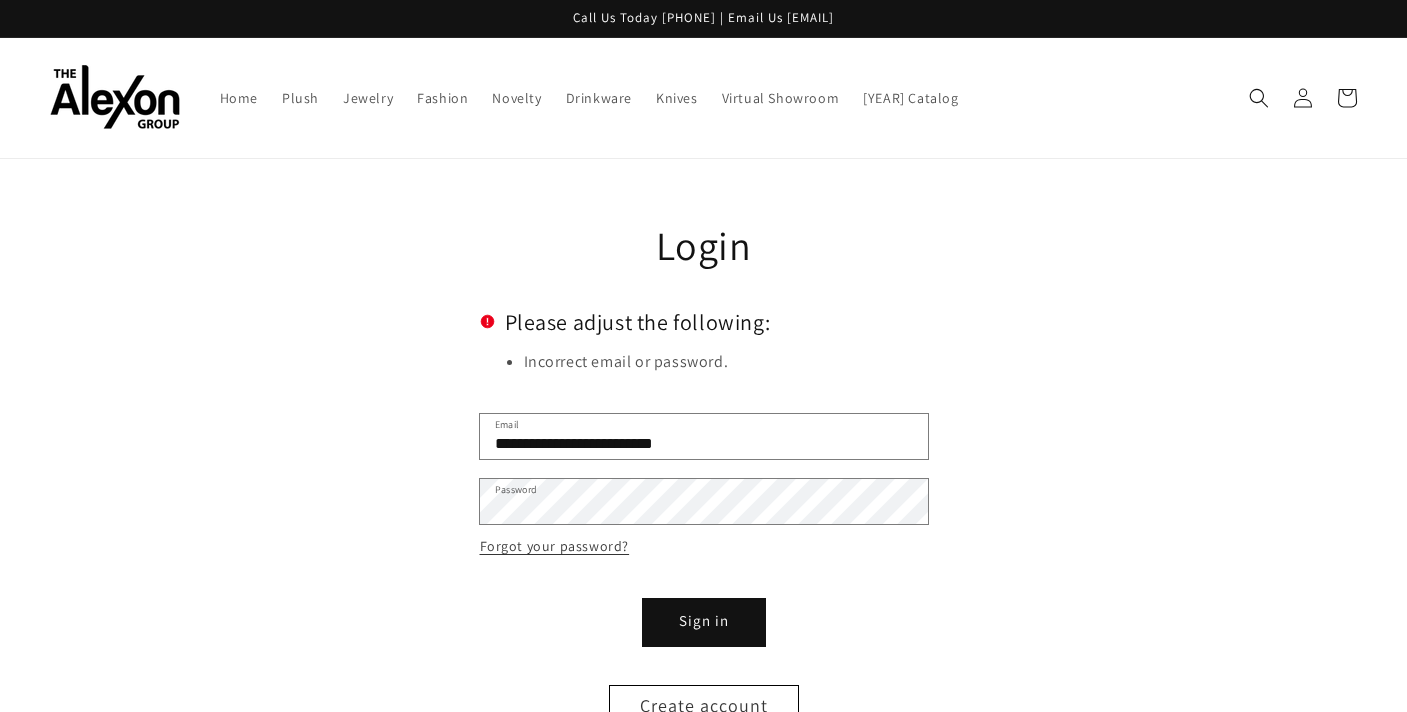 click on "Sign in" at bounding box center [704, 622] 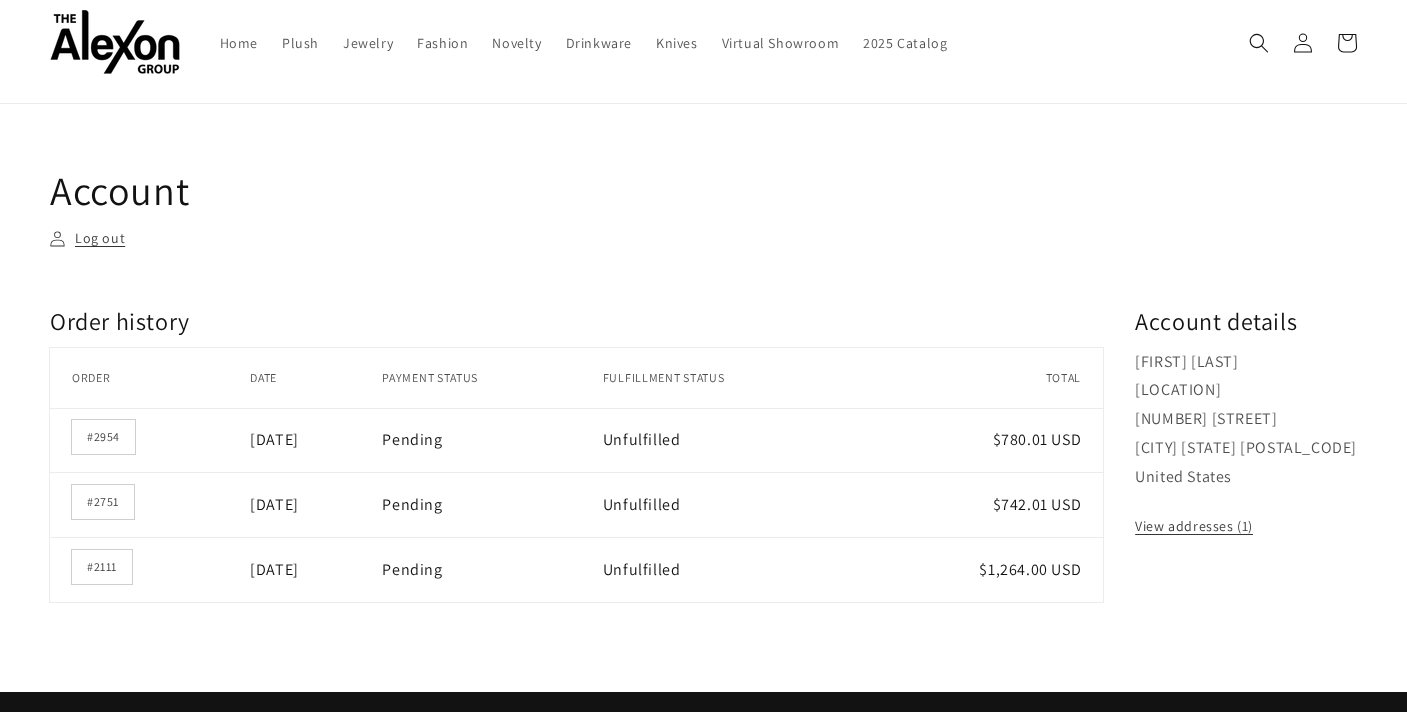 scroll, scrollTop: 60, scrollLeft: 0, axis: vertical 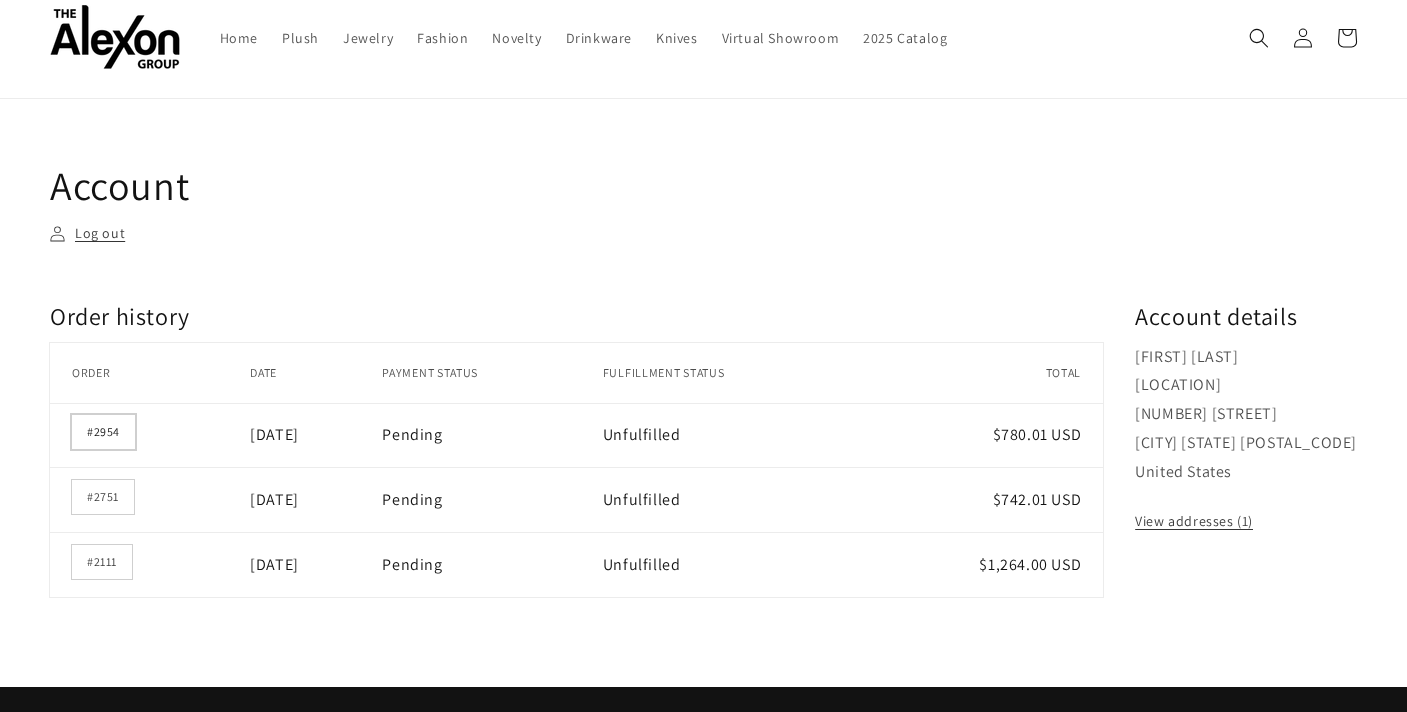 click on "#2954" at bounding box center (103, 432) 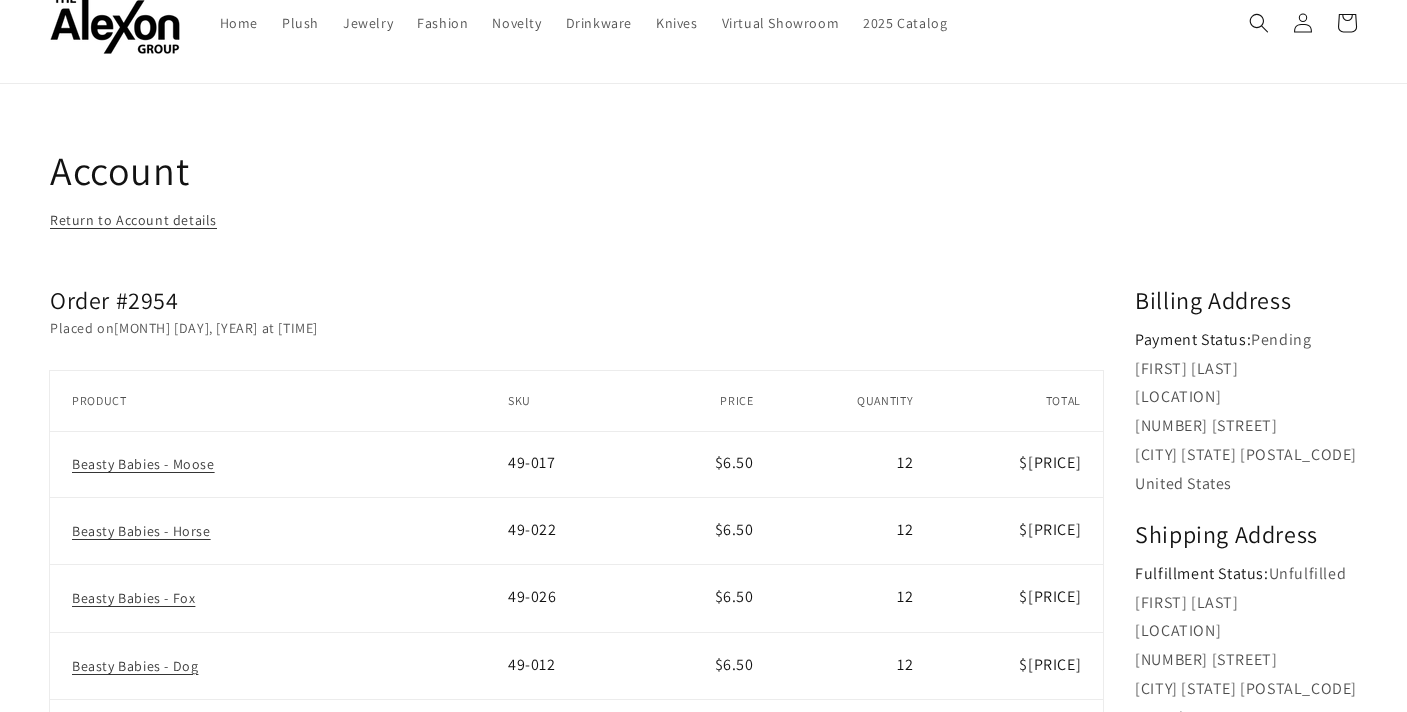 scroll, scrollTop: 0, scrollLeft: 0, axis: both 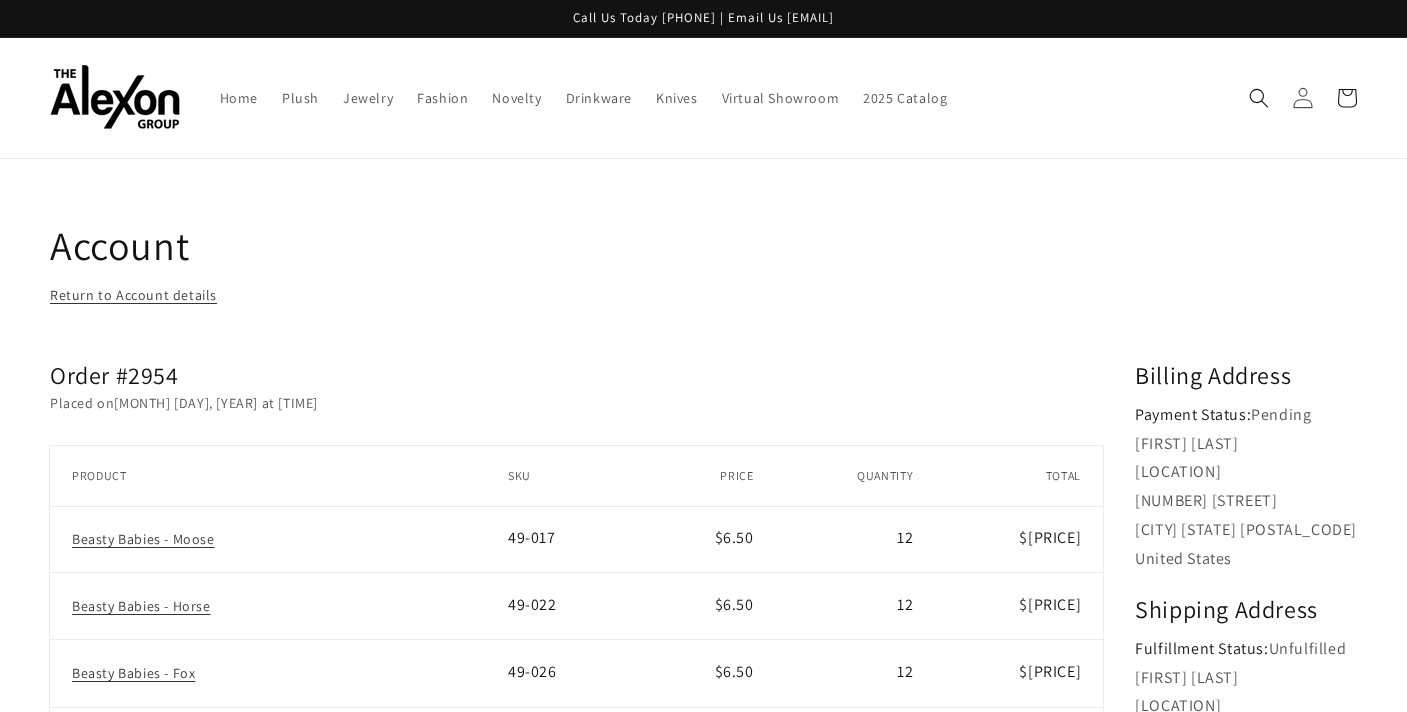 click 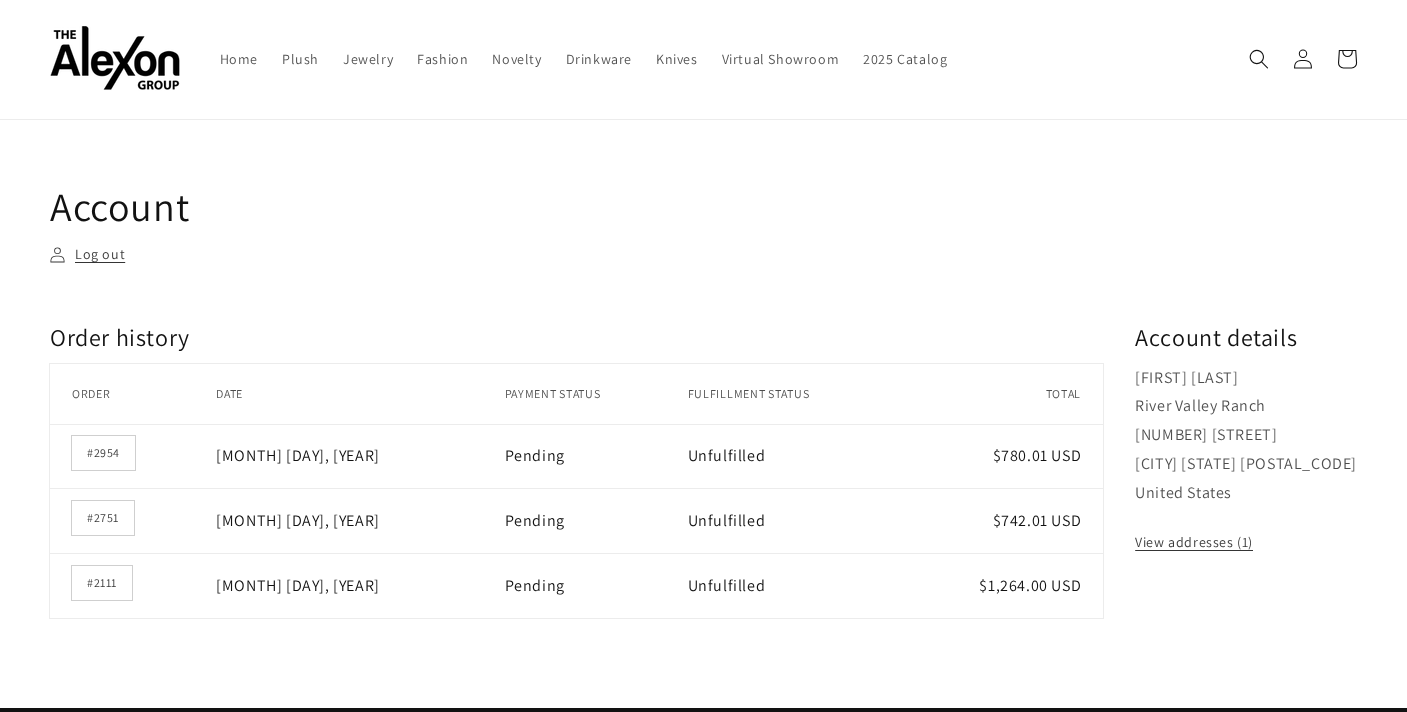 scroll, scrollTop: 50, scrollLeft: 0, axis: vertical 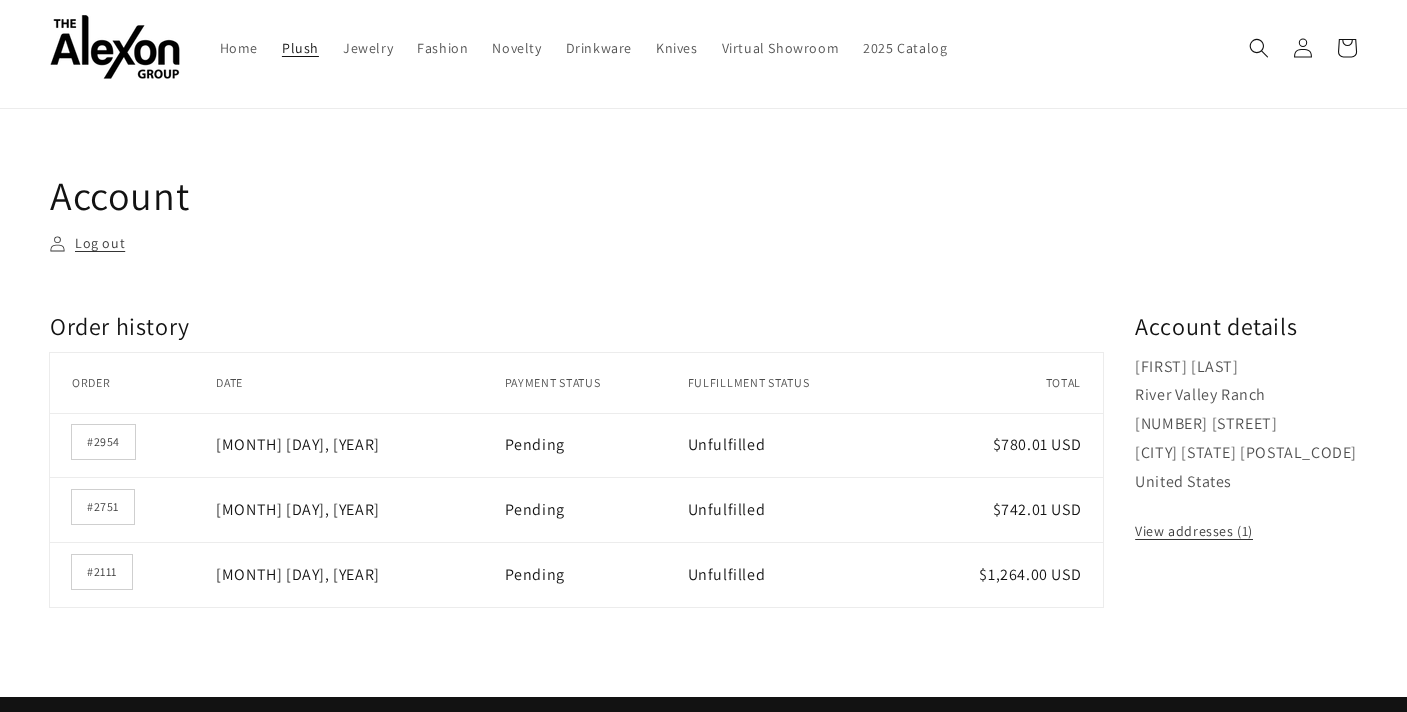 click on "Plush" at bounding box center [300, 48] 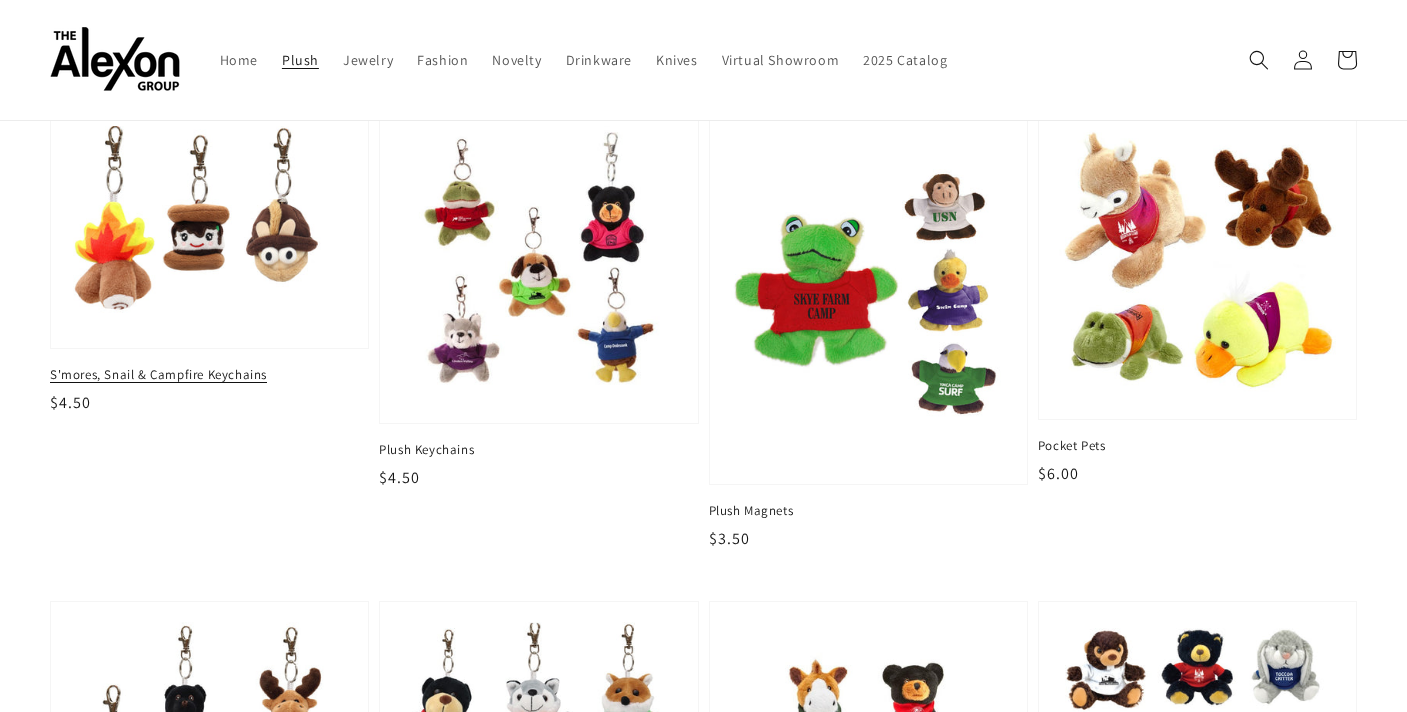 scroll, scrollTop: 0, scrollLeft: 0, axis: both 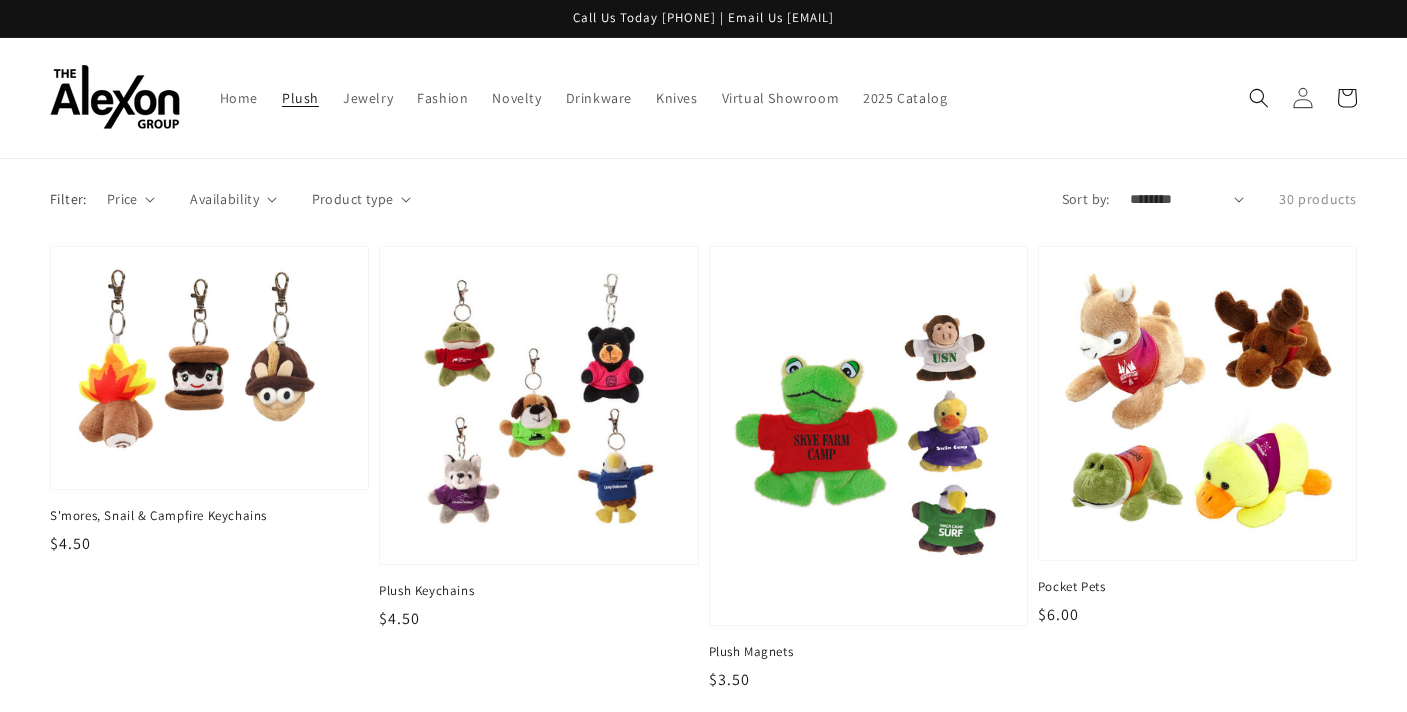 click 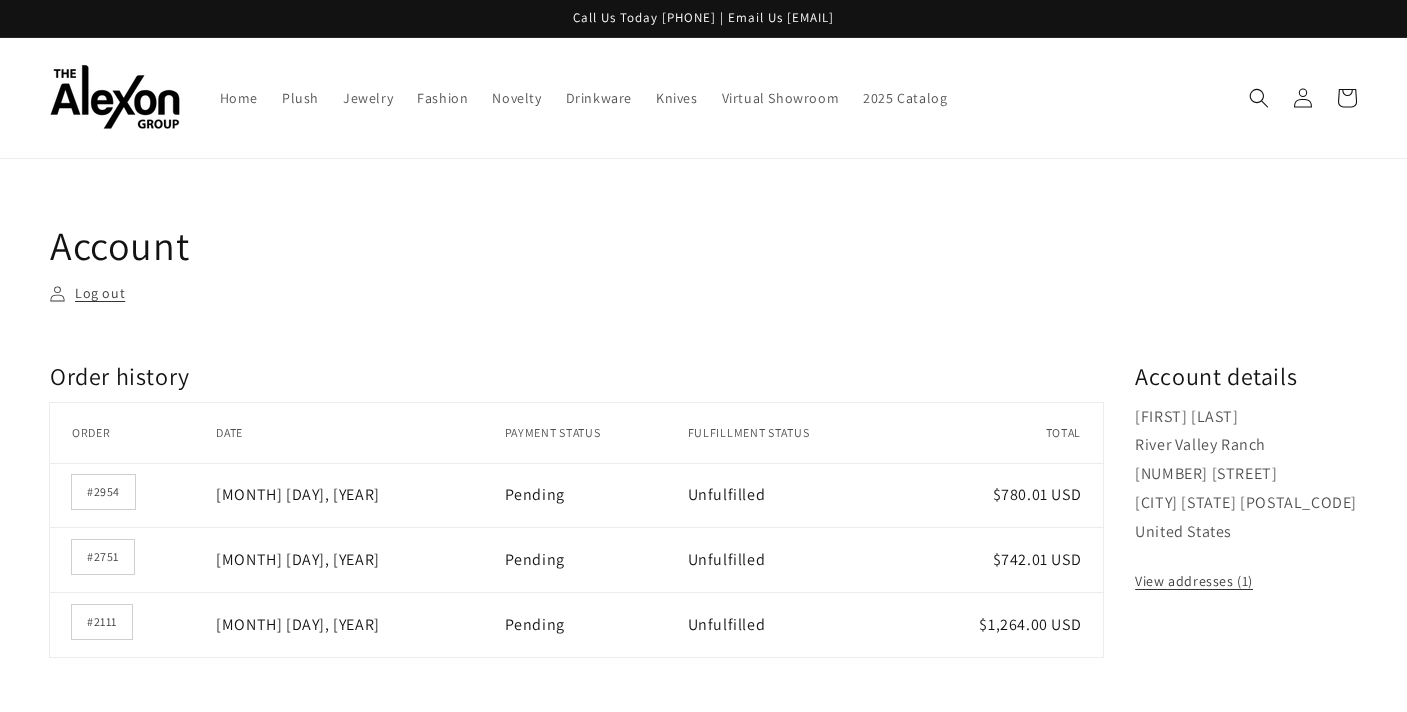 scroll, scrollTop: 0, scrollLeft: 0, axis: both 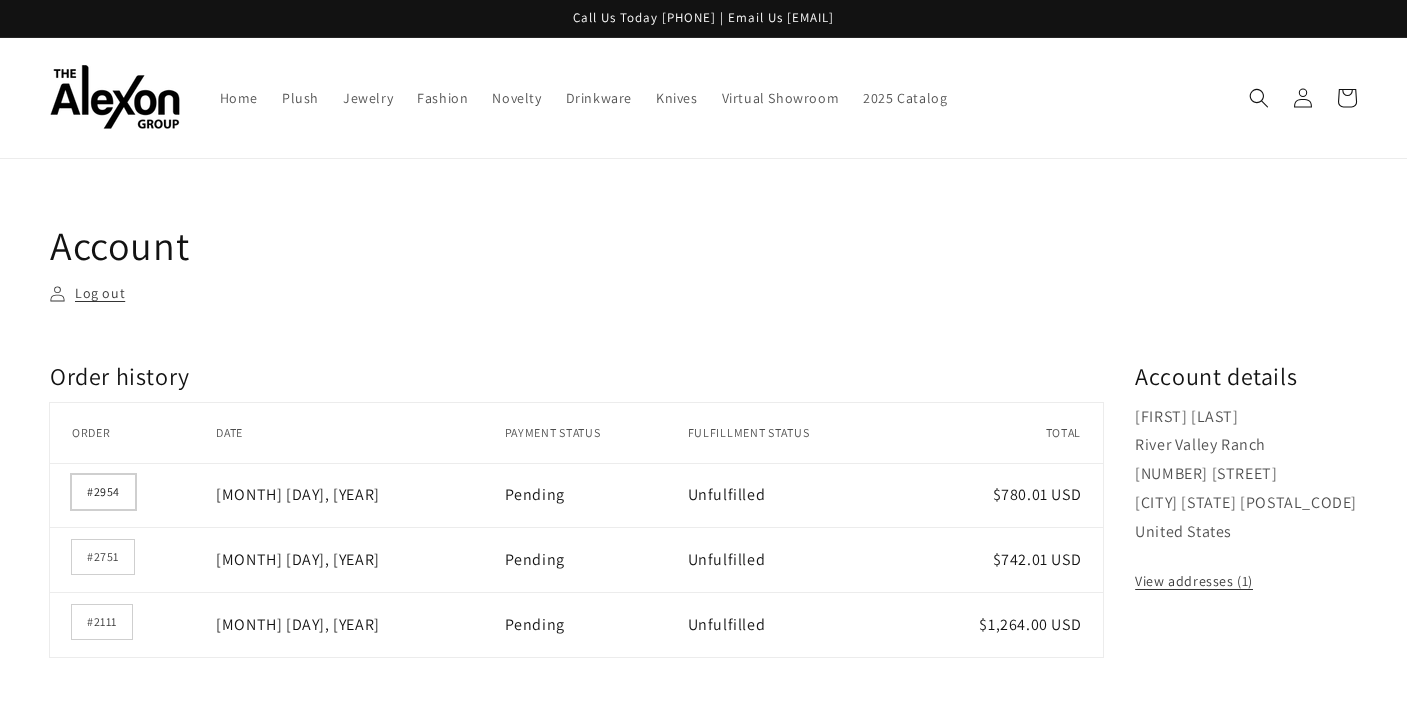 click on "#2954" at bounding box center [103, 492] 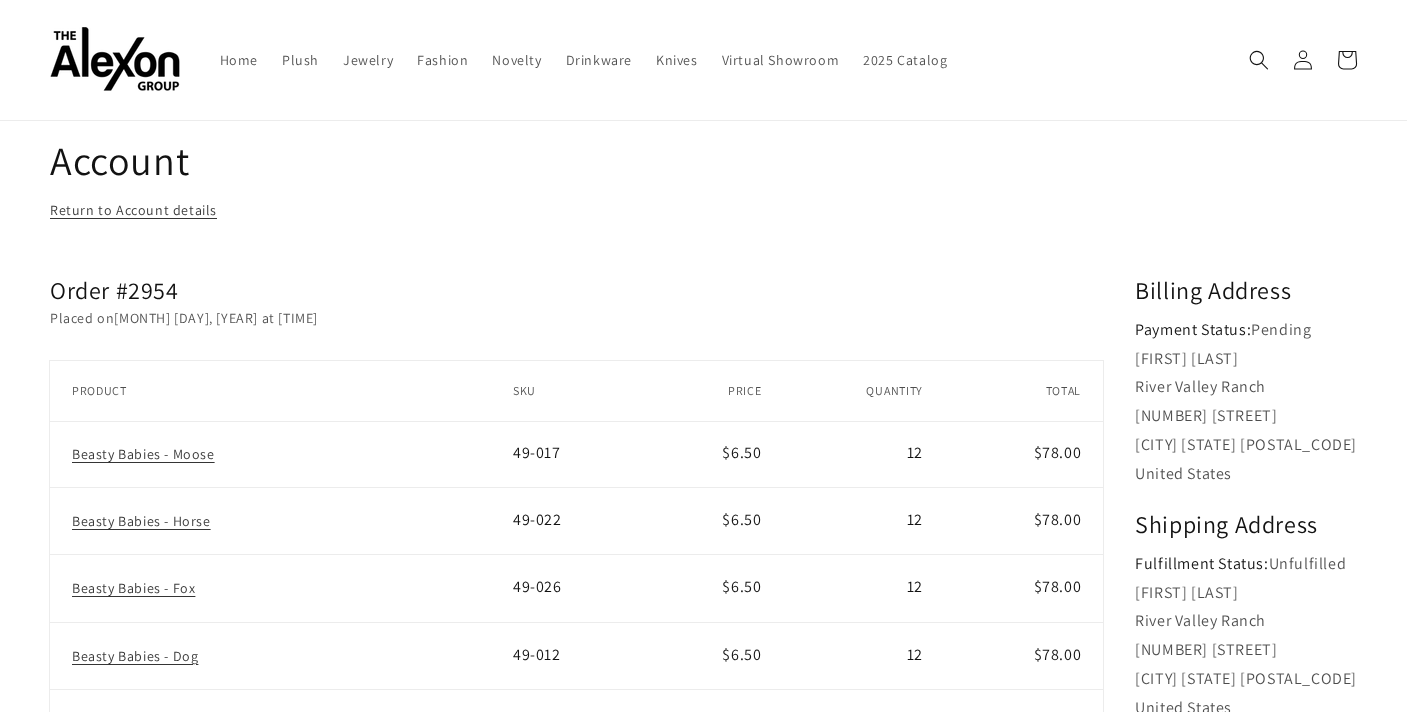 scroll, scrollTop: 88, scrollLeft: 0, axis: vertical 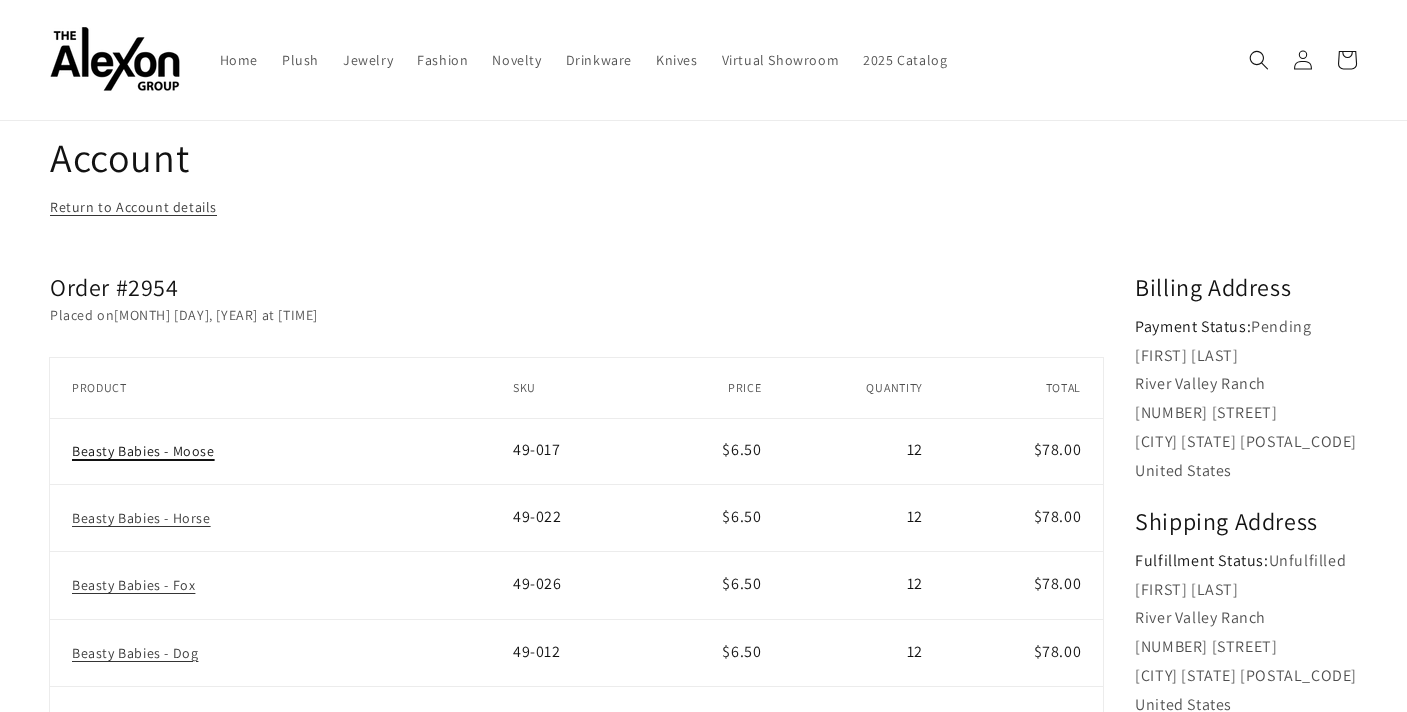 click on "Beasty Babies - Moose" at bounding box center [143, 451] 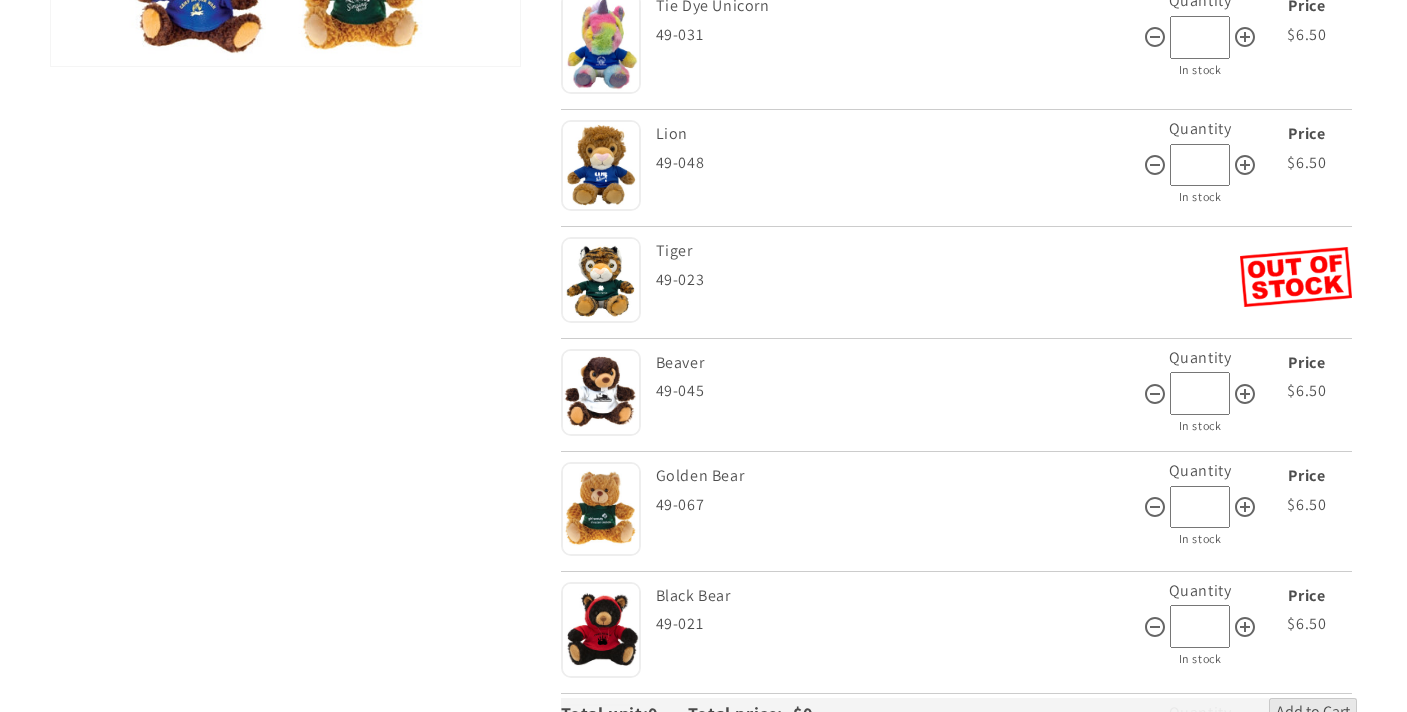 scroll, scrollTop: 641, scrollLeft: 0, axis: vertical 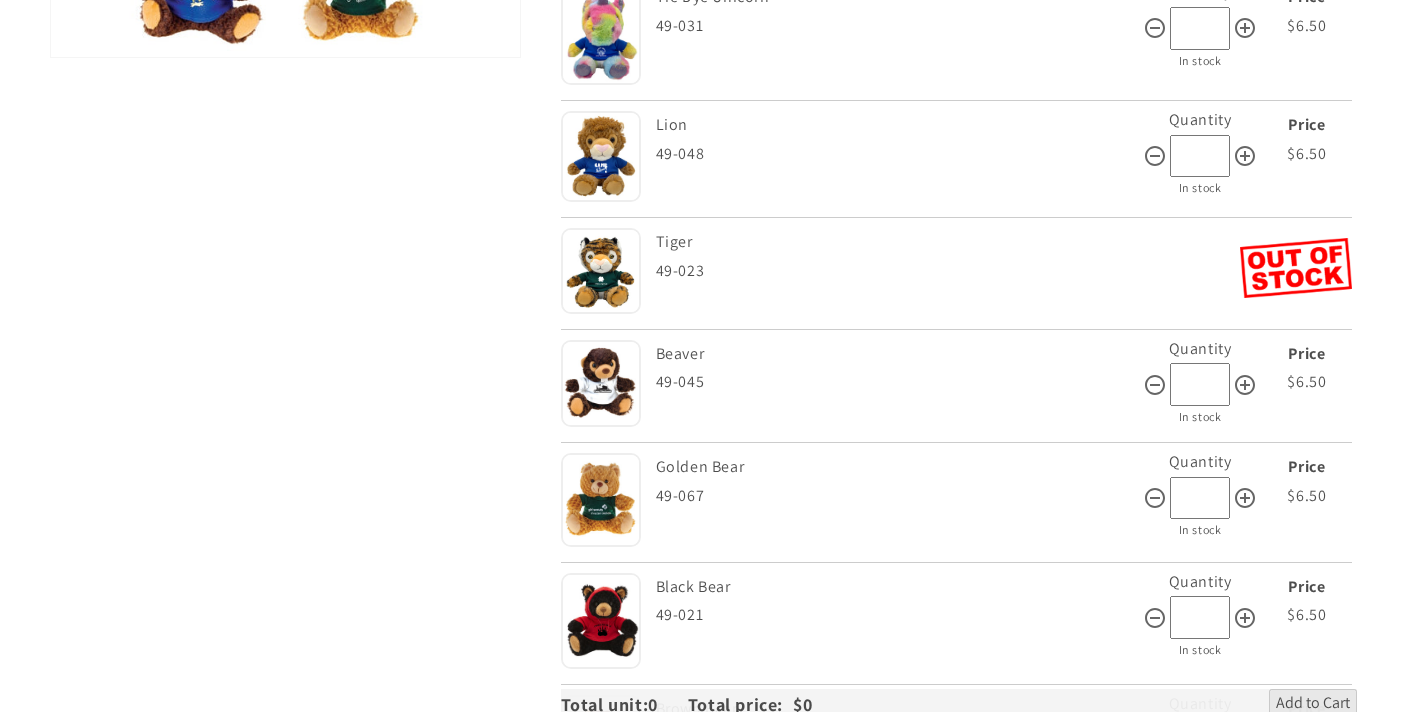 click on "*" at bounding box center (1200, 498) 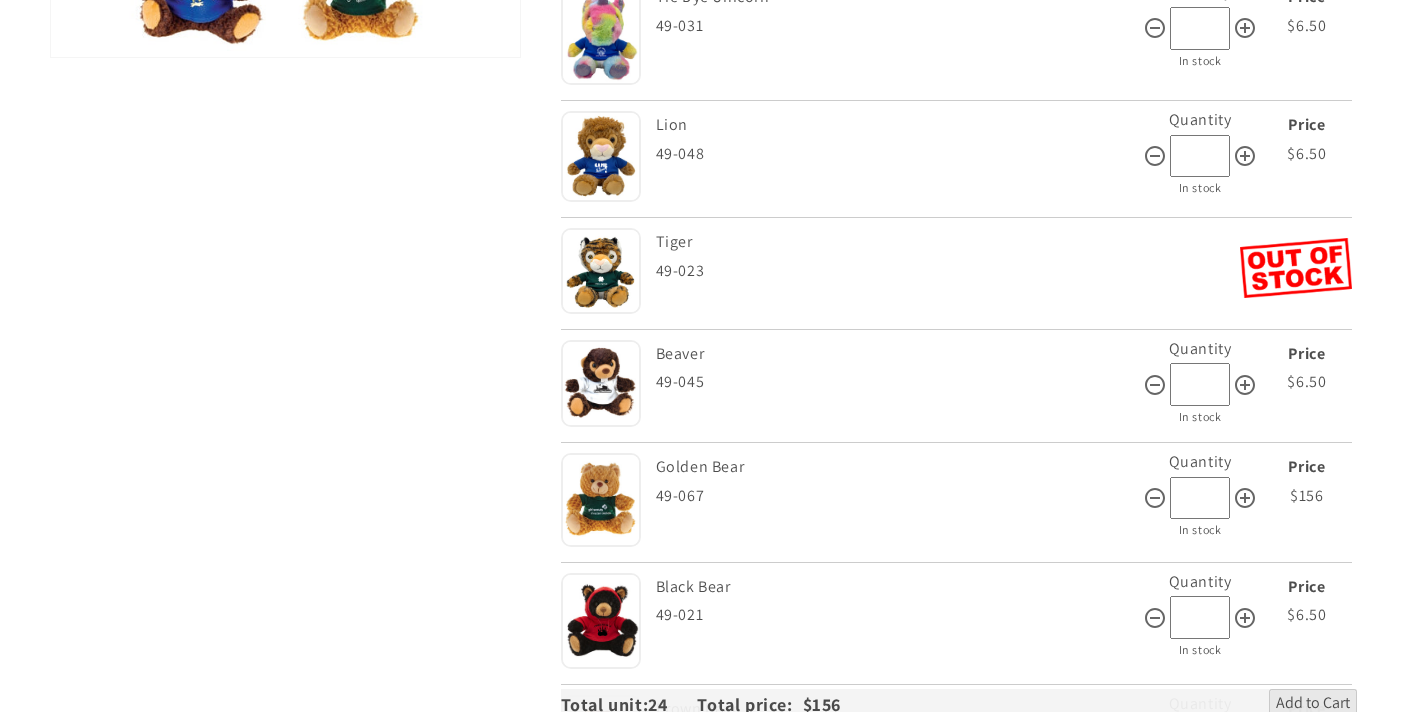 click on "Golden Bear" at bounding box center (897, 467) 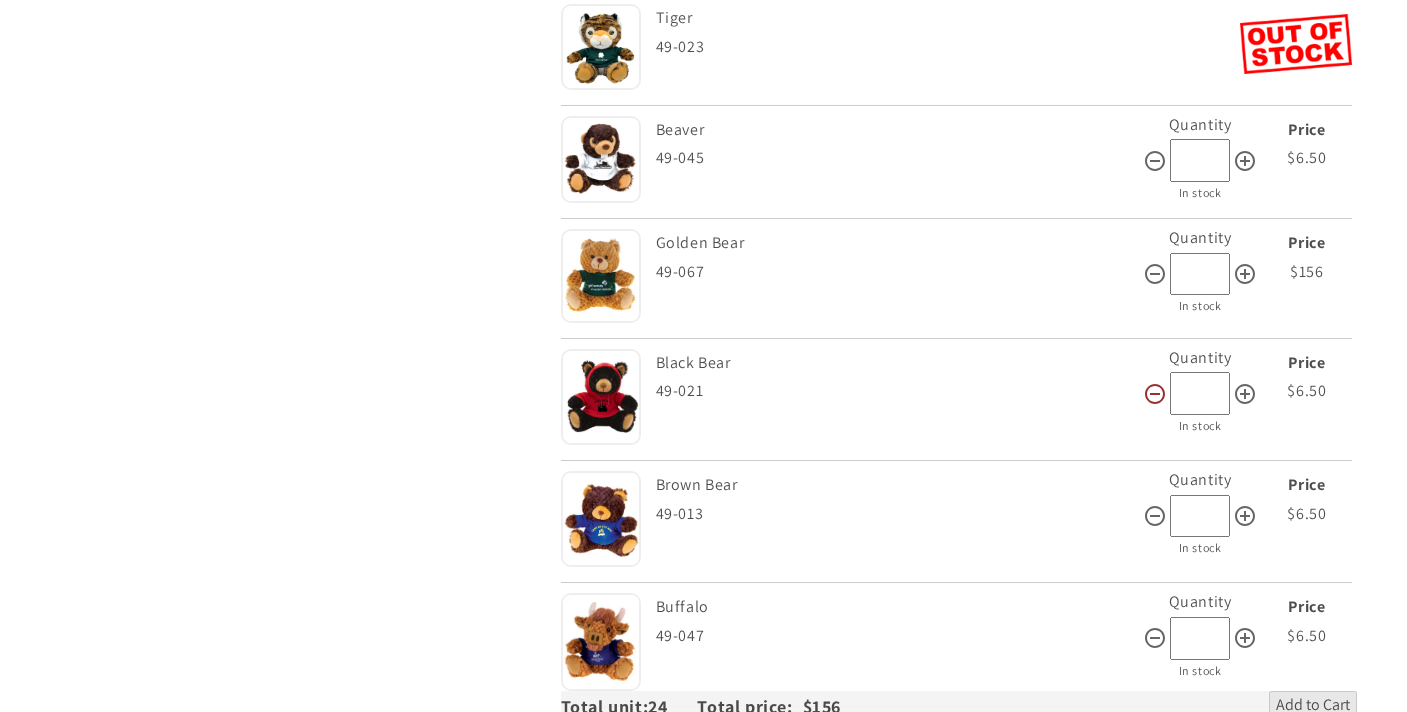 scroll, scrollTop: 868, scrollLeft: 0, axis: vertical 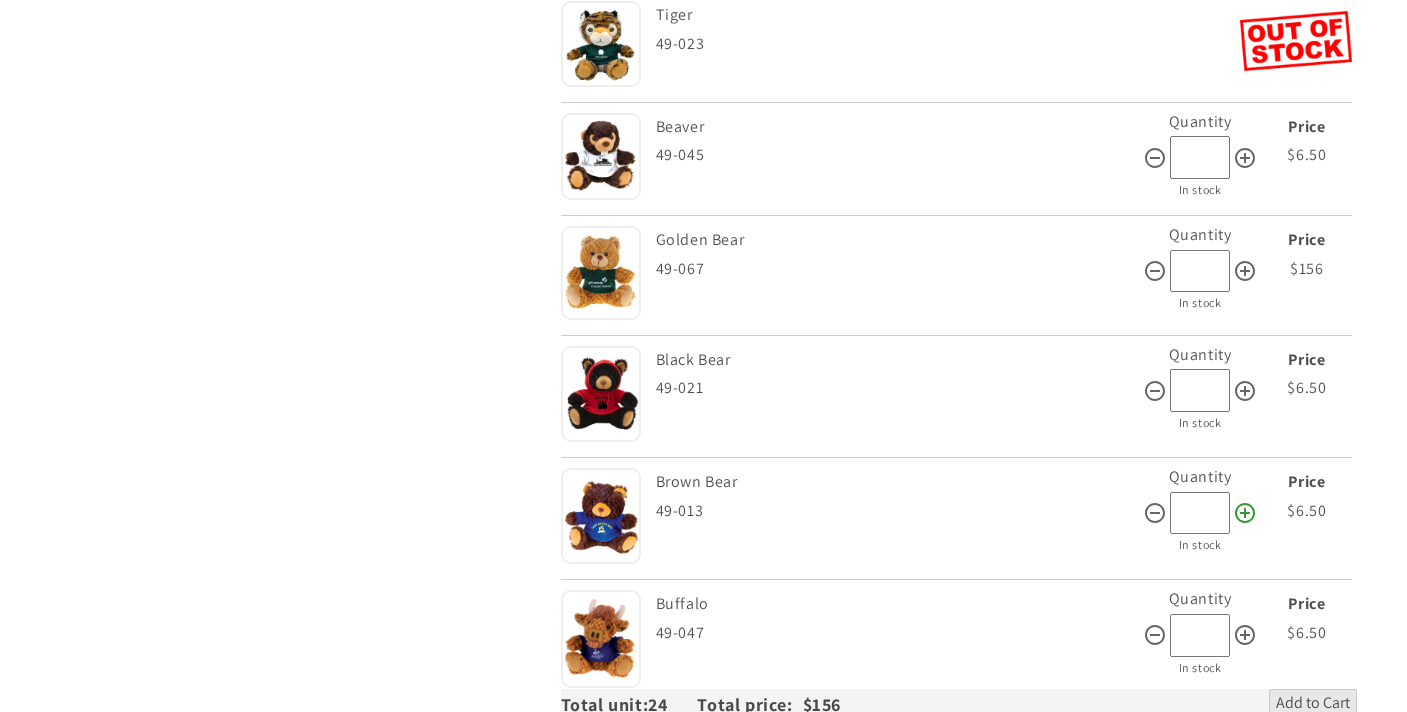 click 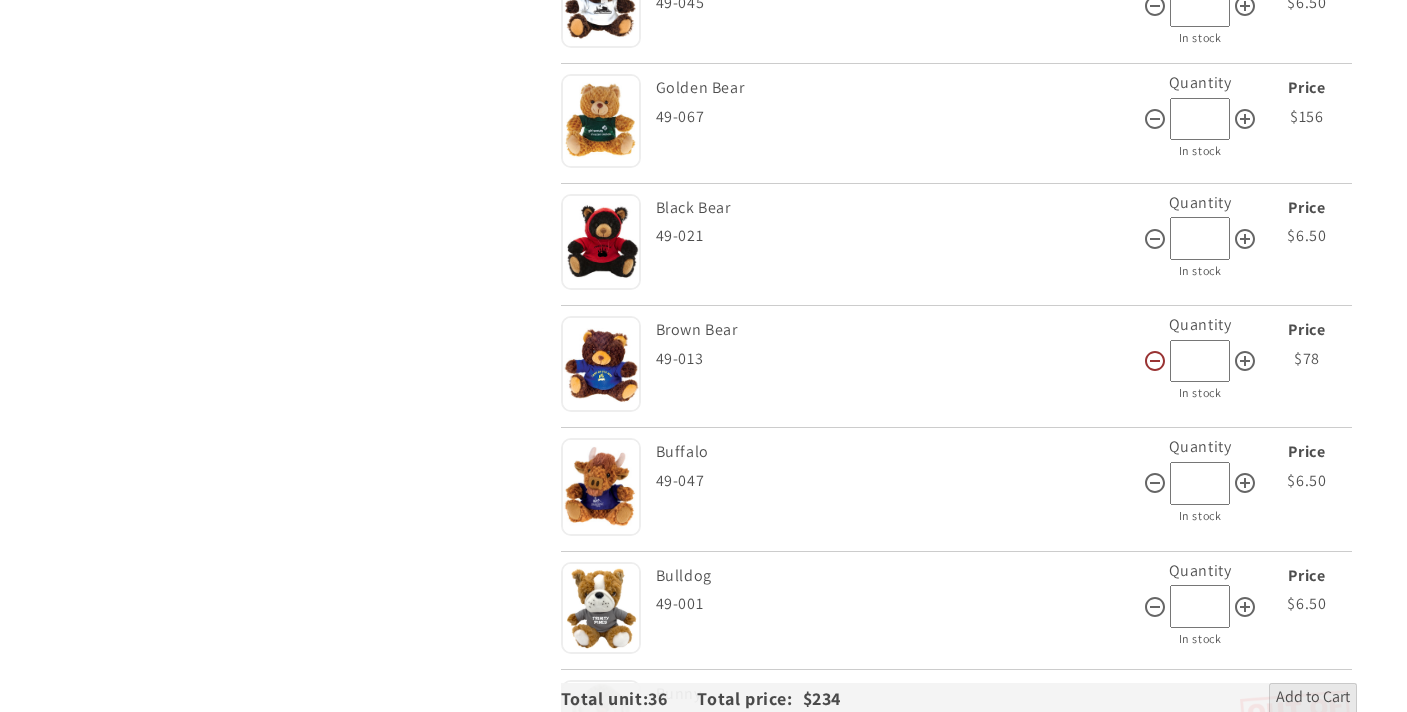 scroll, scrollTop: 1031, scrollLeft: 0, axis: vertical 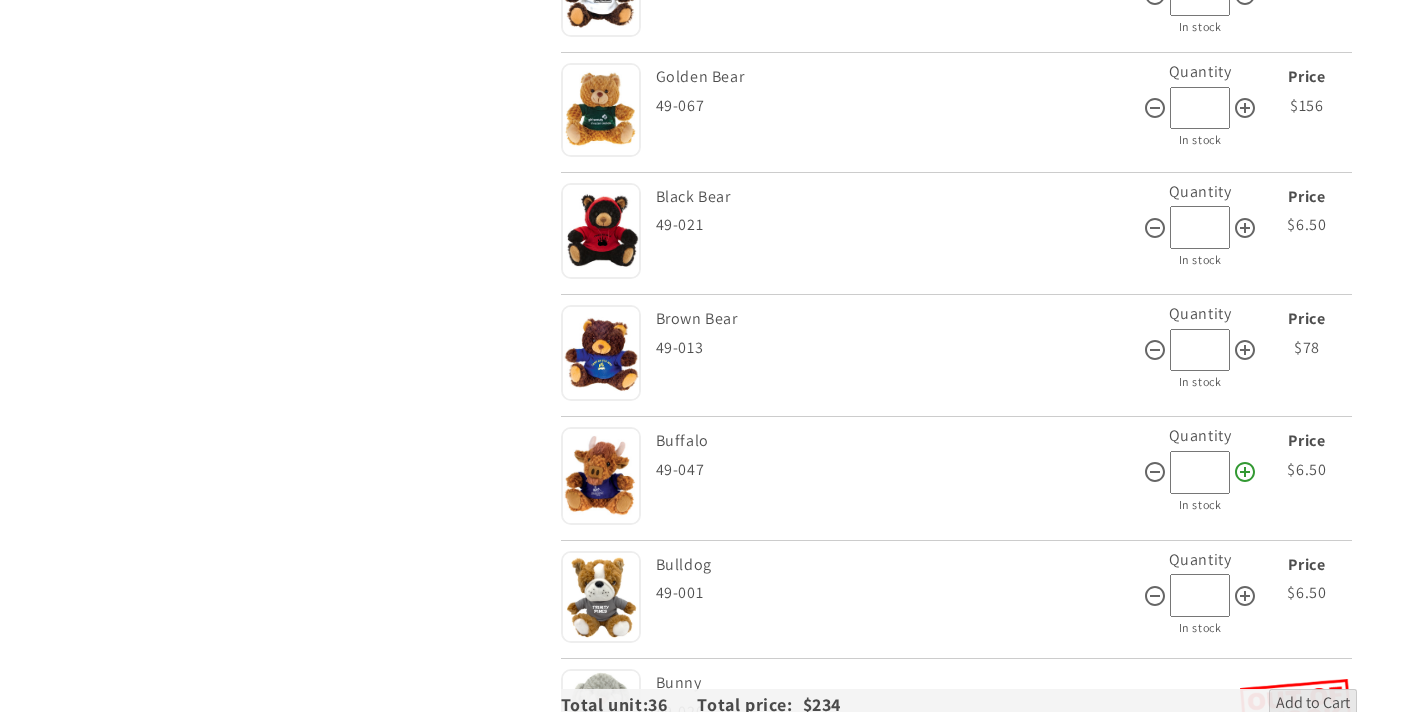click 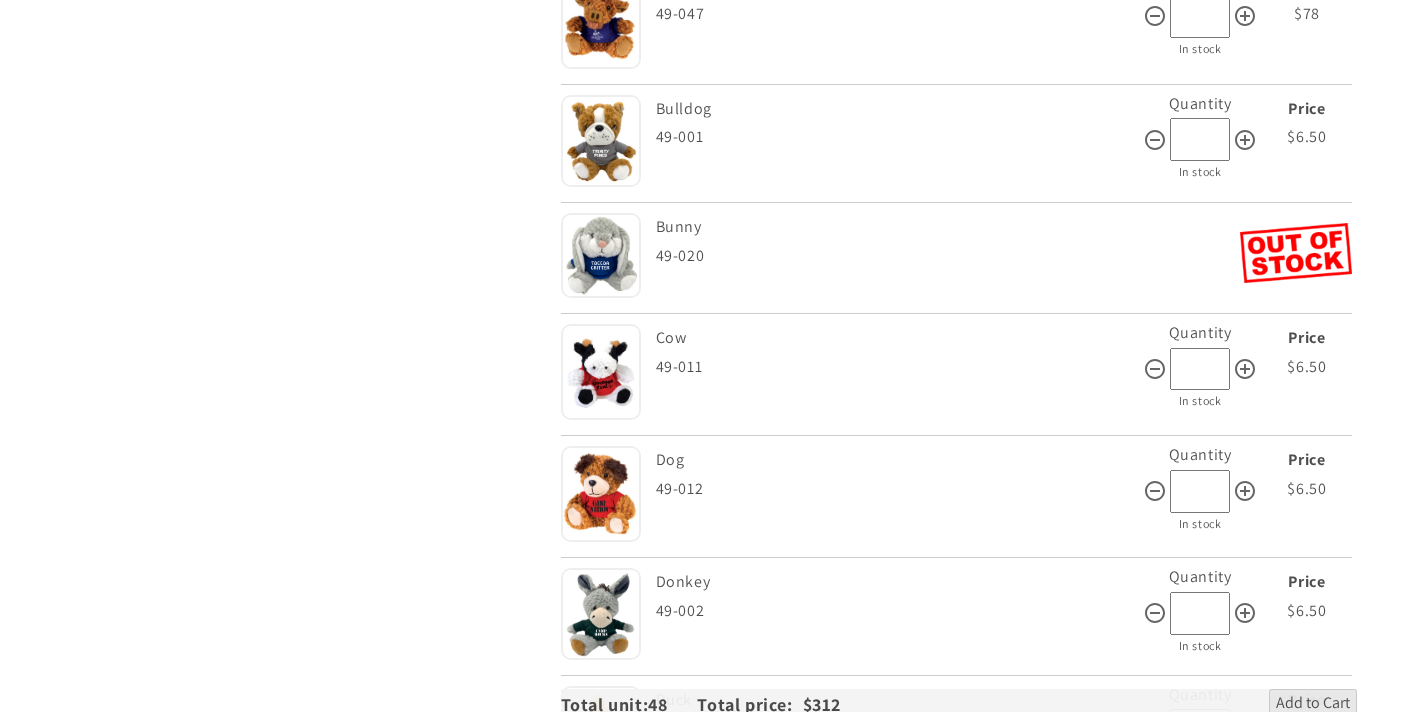 scroll, scrollTop: 1492, scrollLeft: 0, axis: vertical 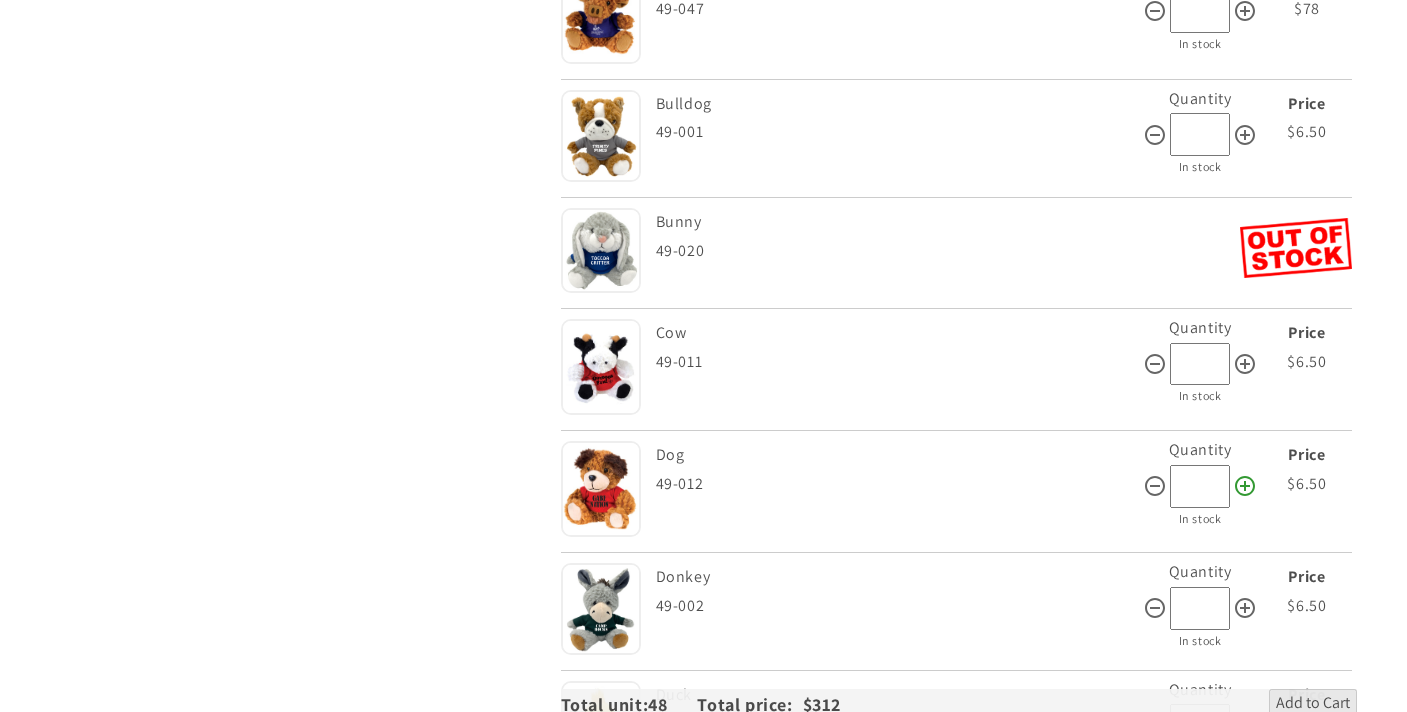 click 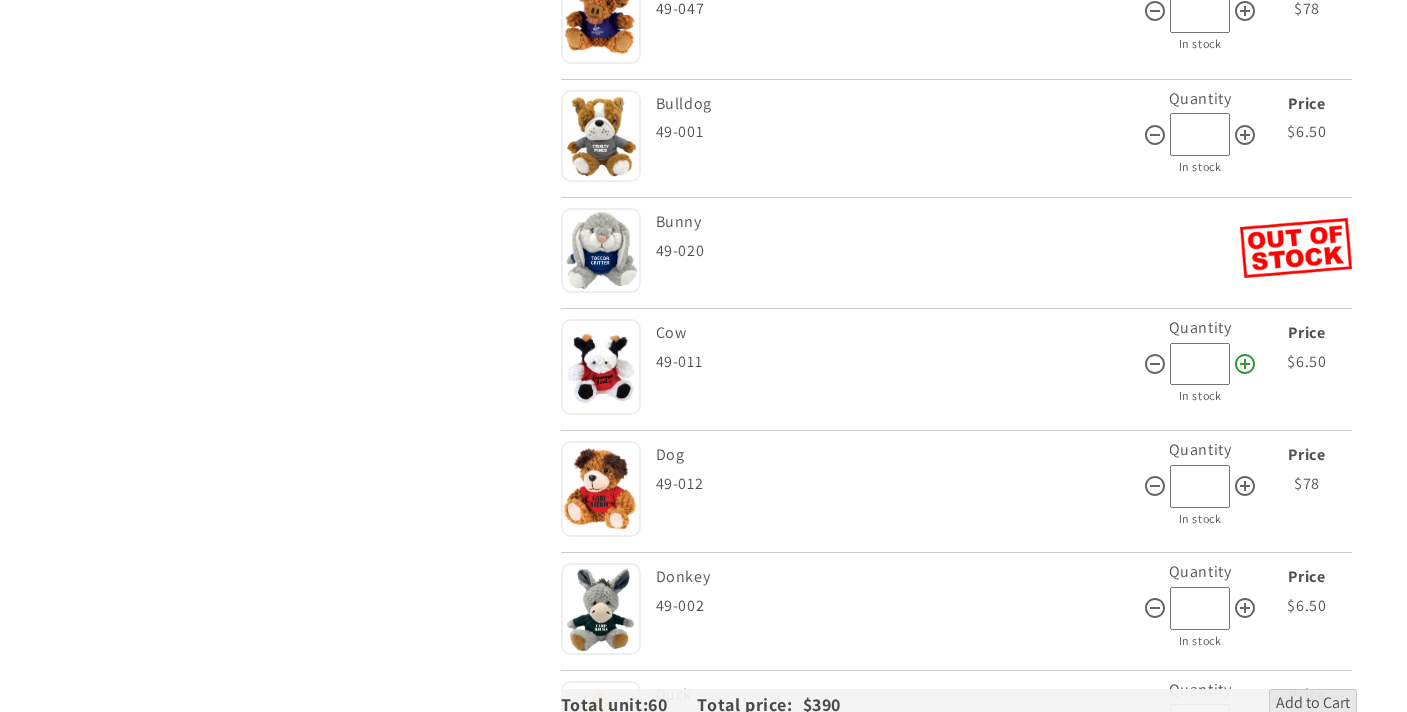 click 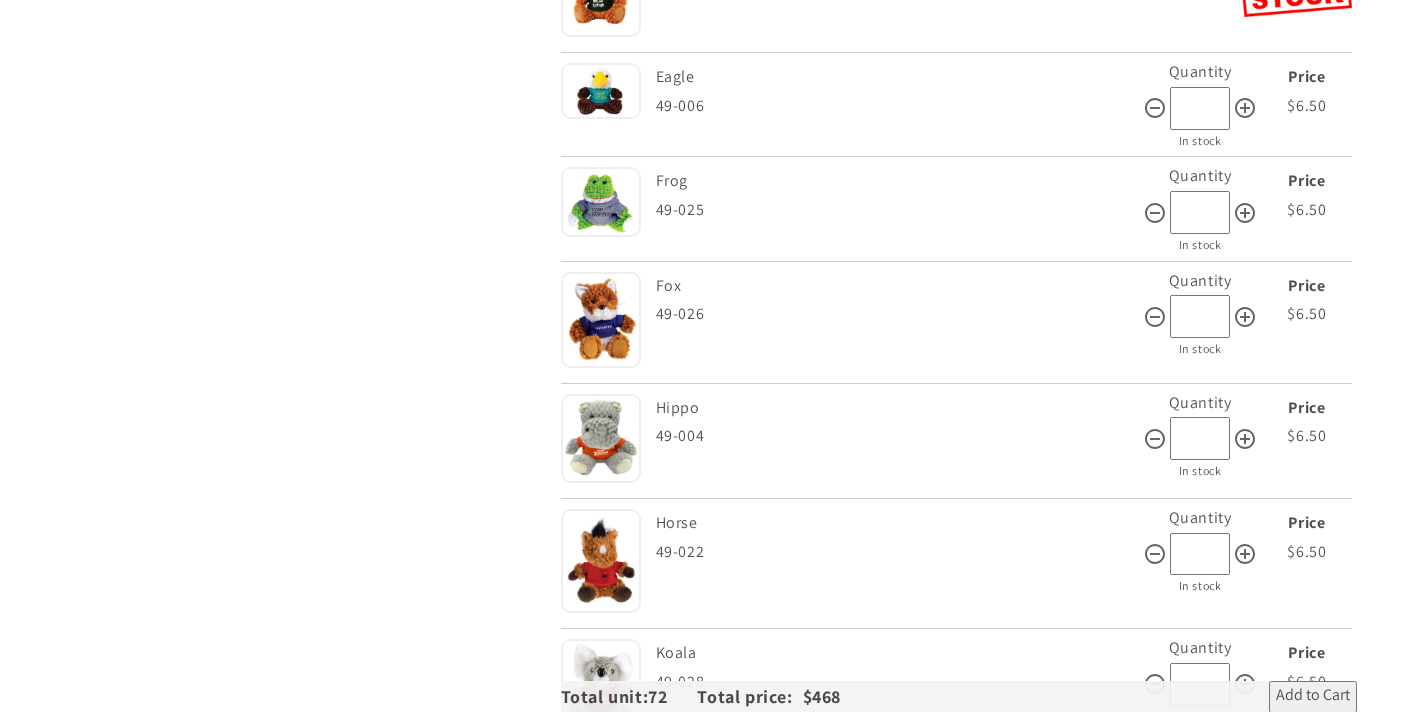 scroll, scrollTop: 2360, scrollLeft: 0, axis: vertical 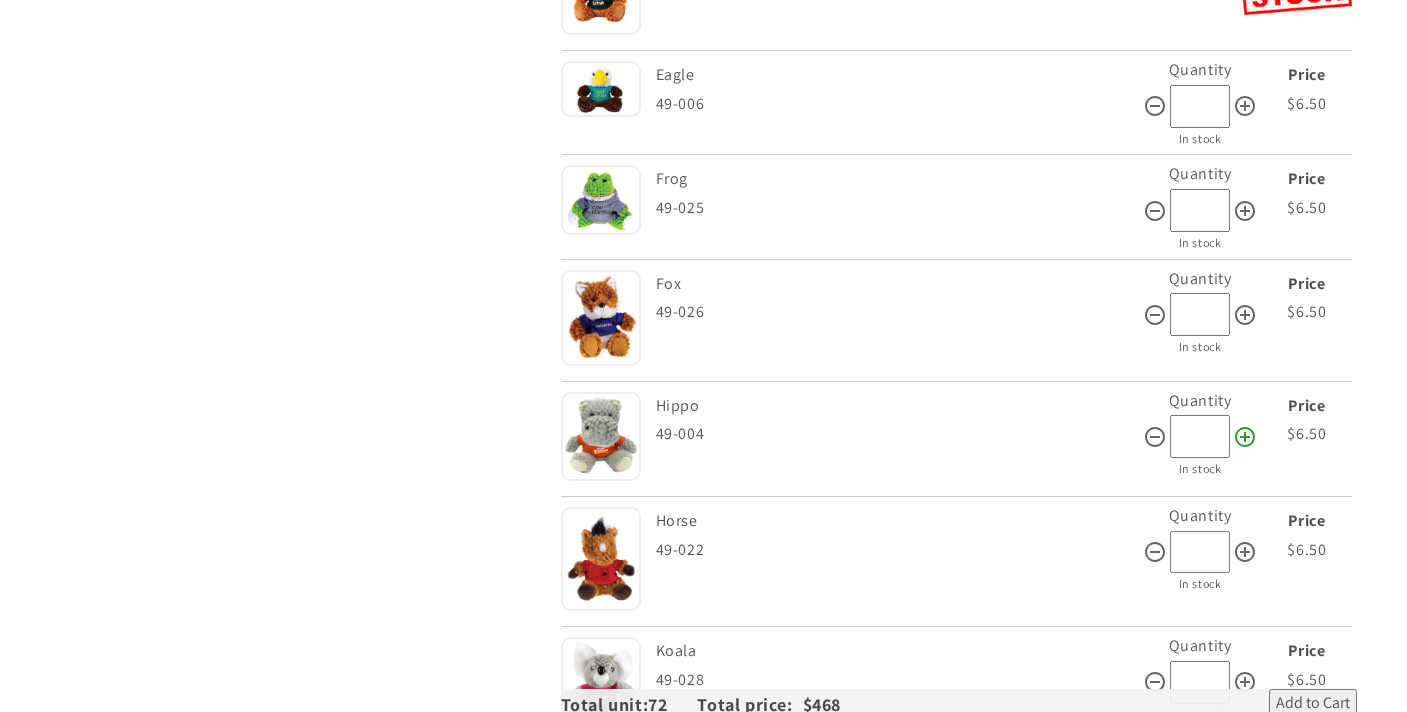click 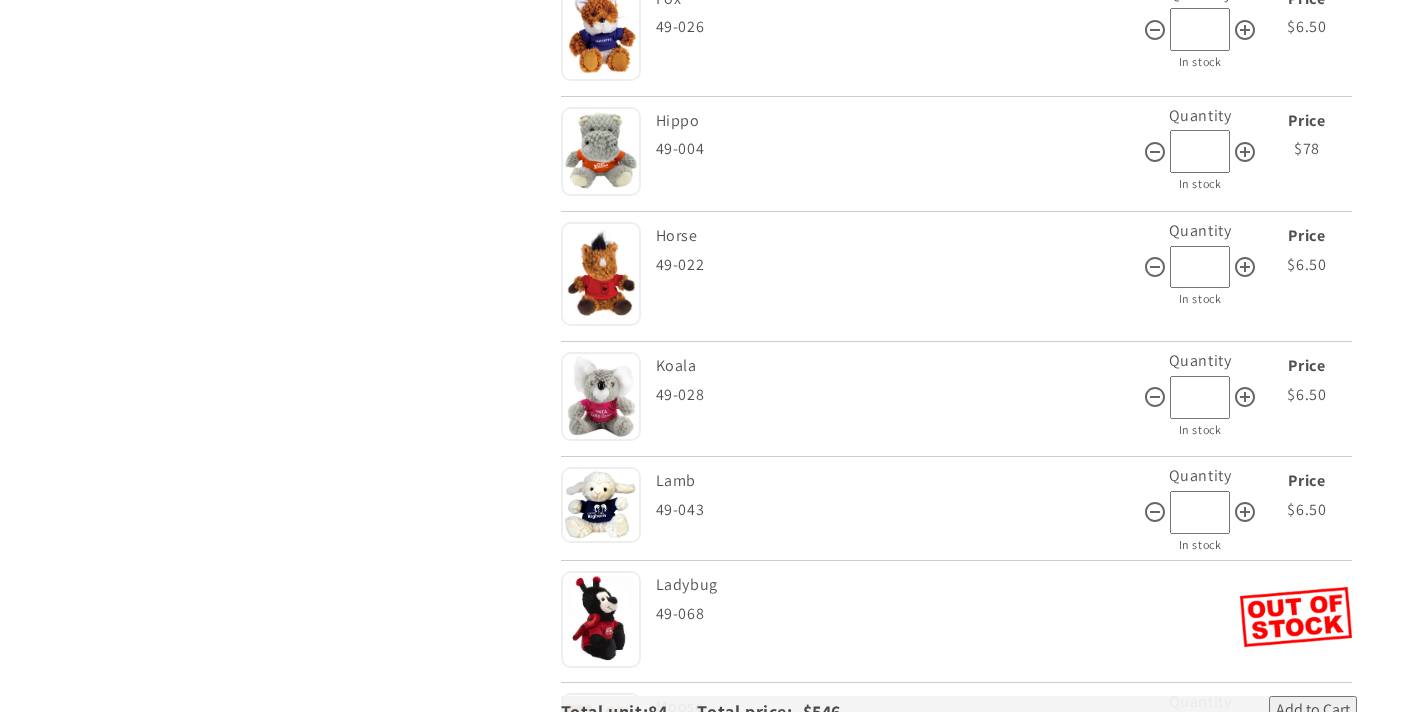 scroll, scrollTop: 2652, scrollLeft: 0, axis: vertical 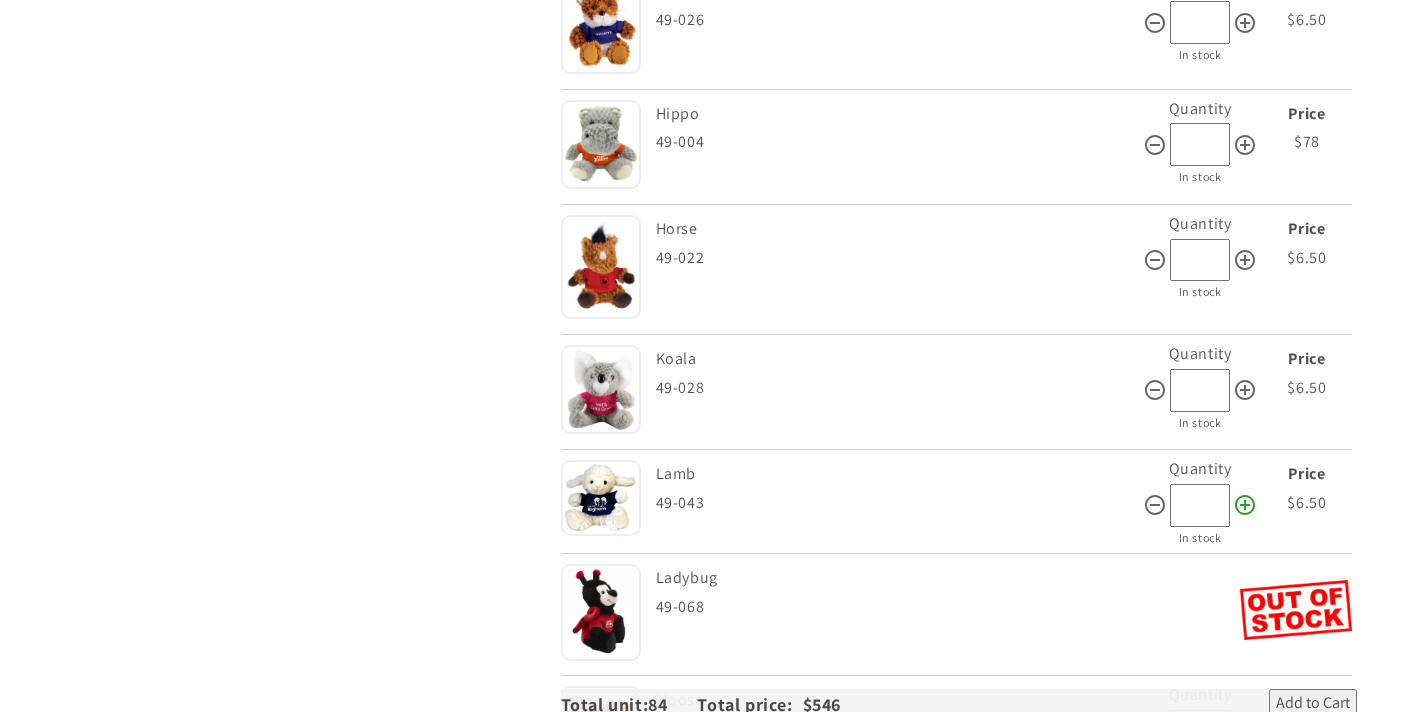 click 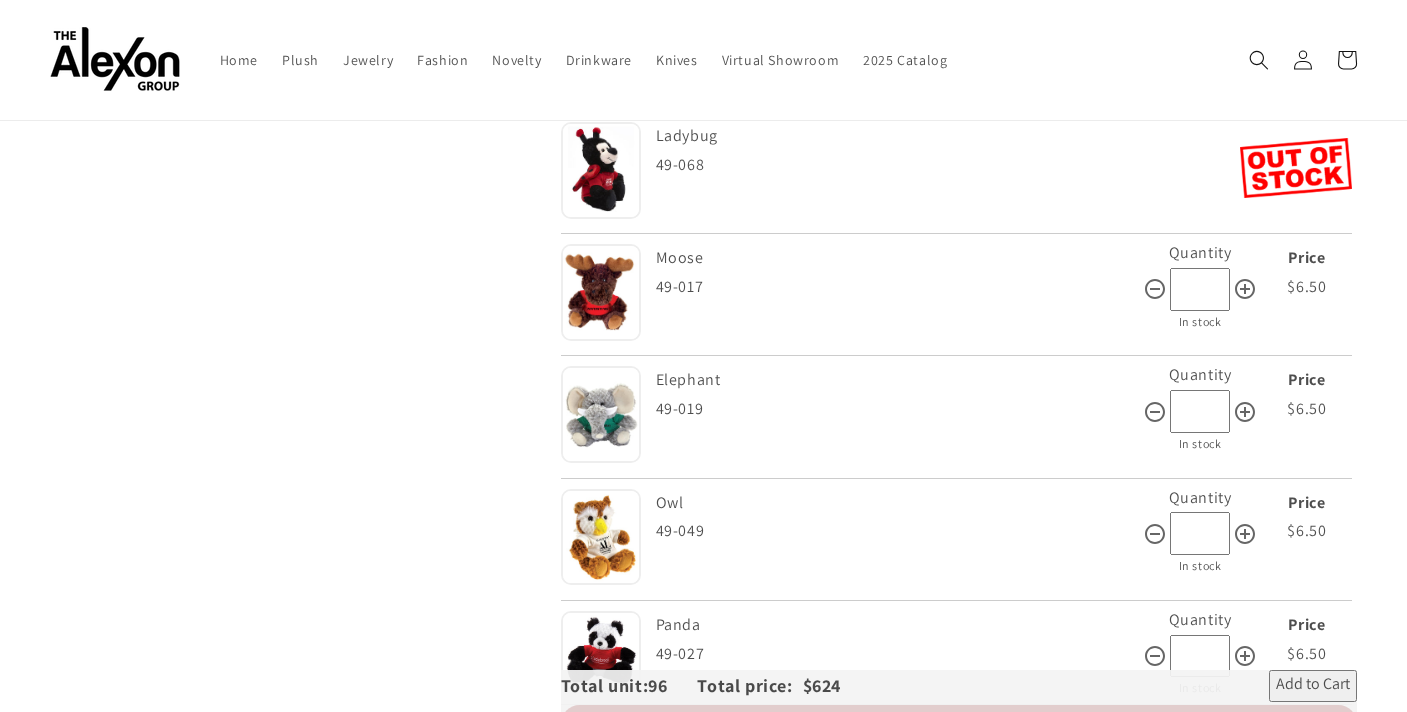 scroll, scrollTop: 3069, scrollLeft: 0, axis: vertical 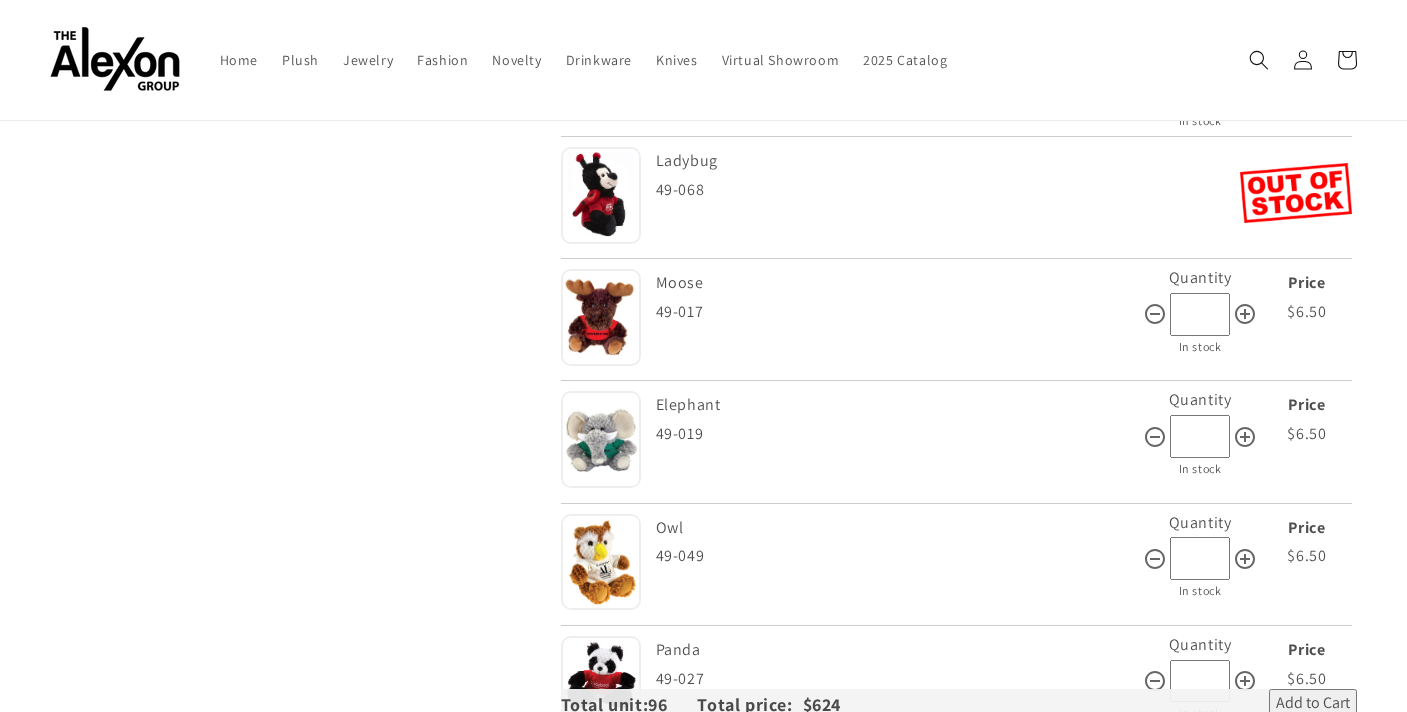 click on "Add to Cart" at bounding box center (1313, 705) 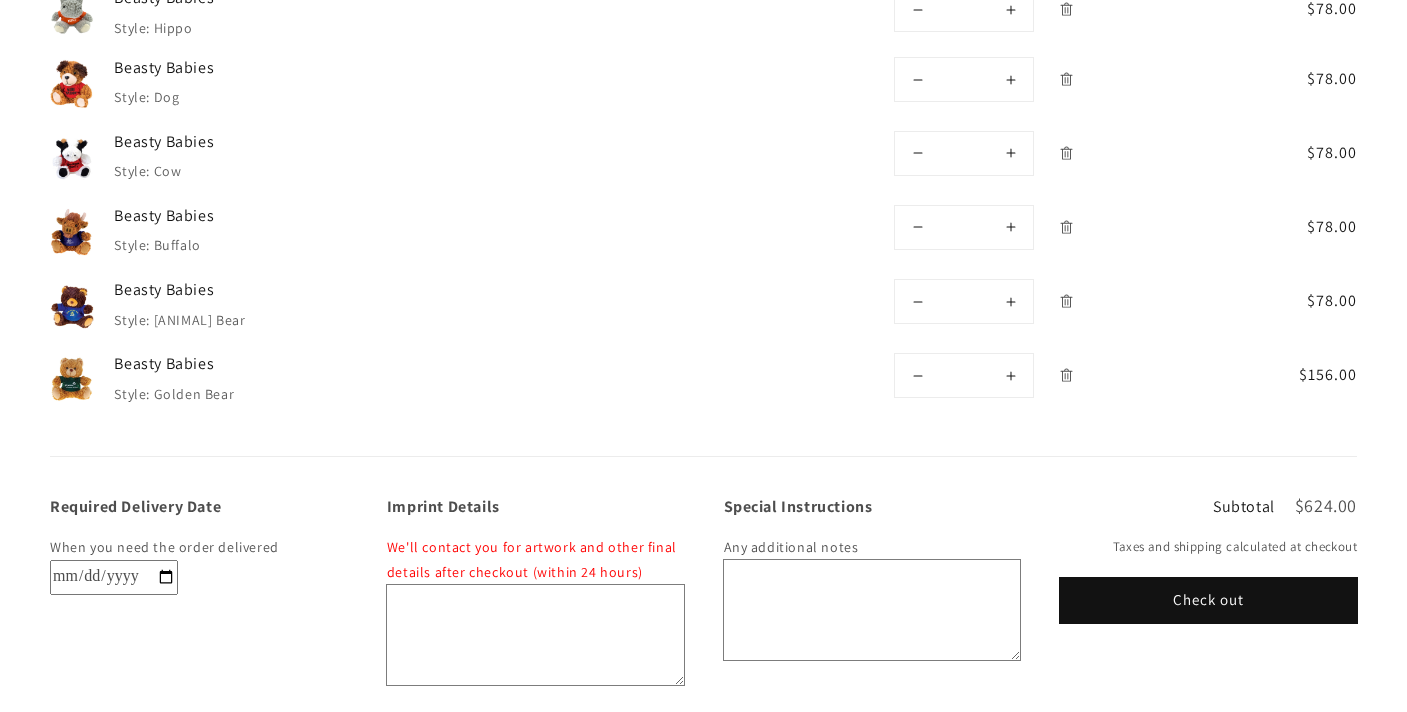 scroll, scrollTop: 422, scrollLeft: 0, axis: vertical 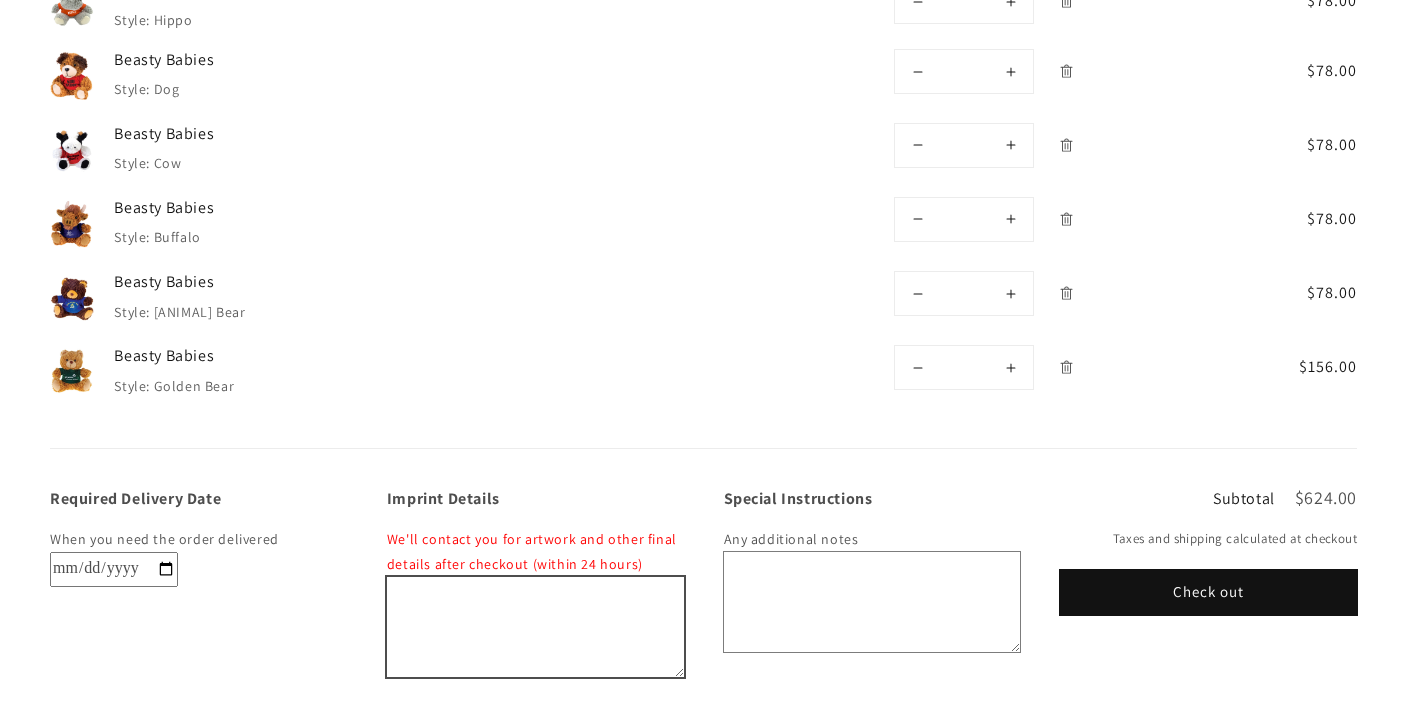 click on "Imprint Details" at bounding box center (535, 627) 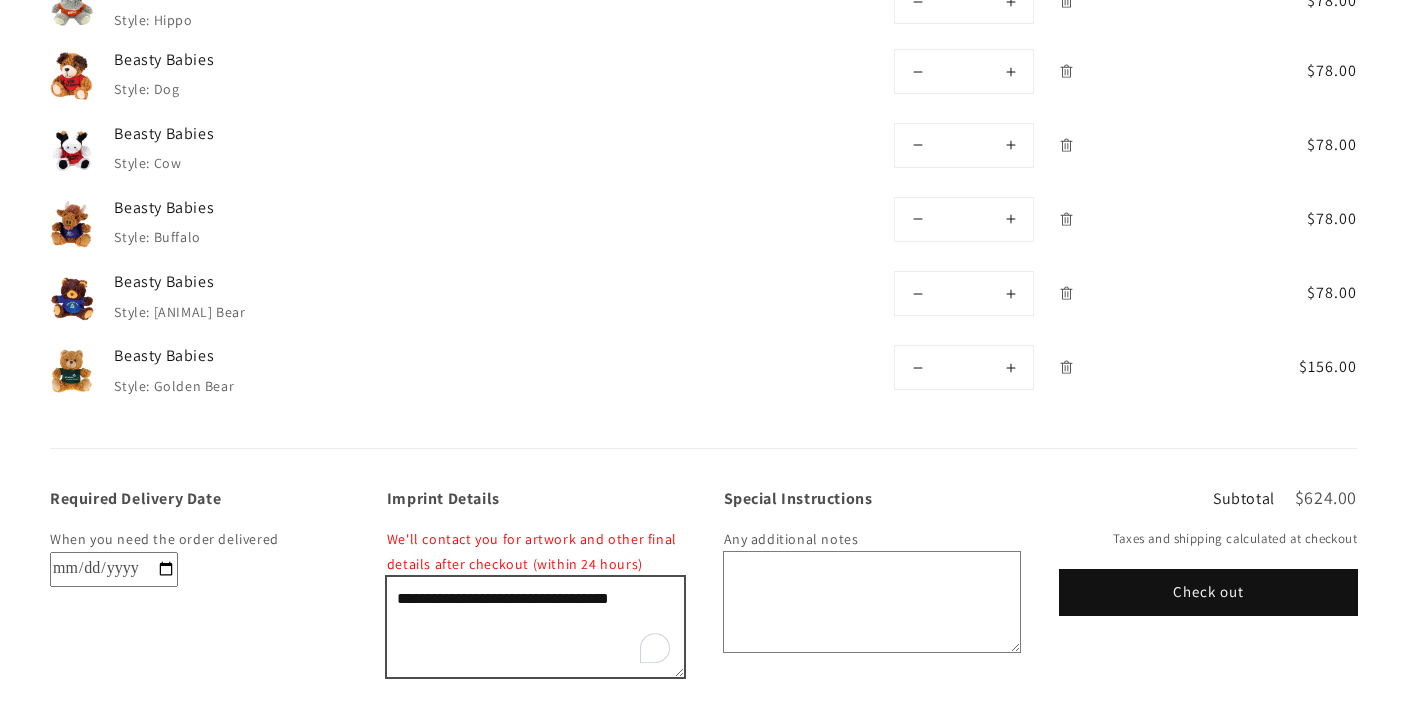 type on "**********" 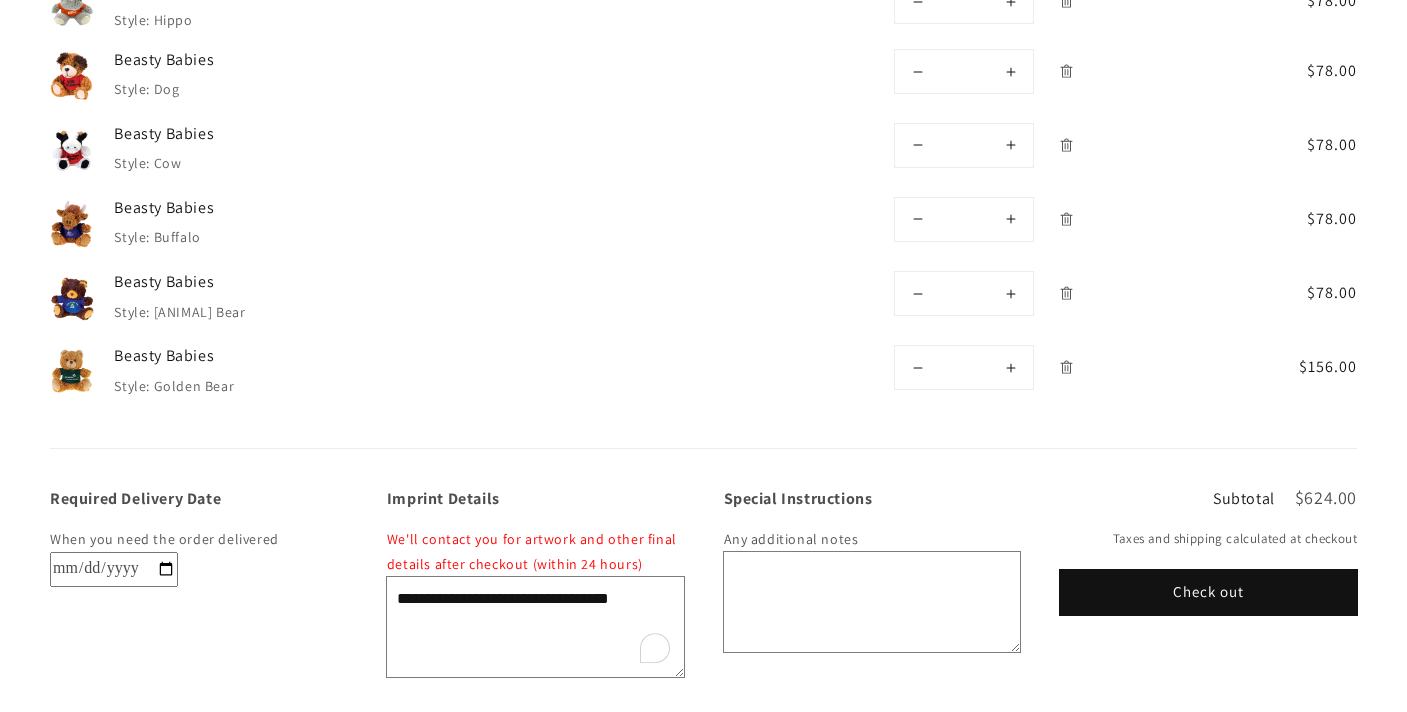 click on "Required Delivery Date" at bounding box center (114, 569) 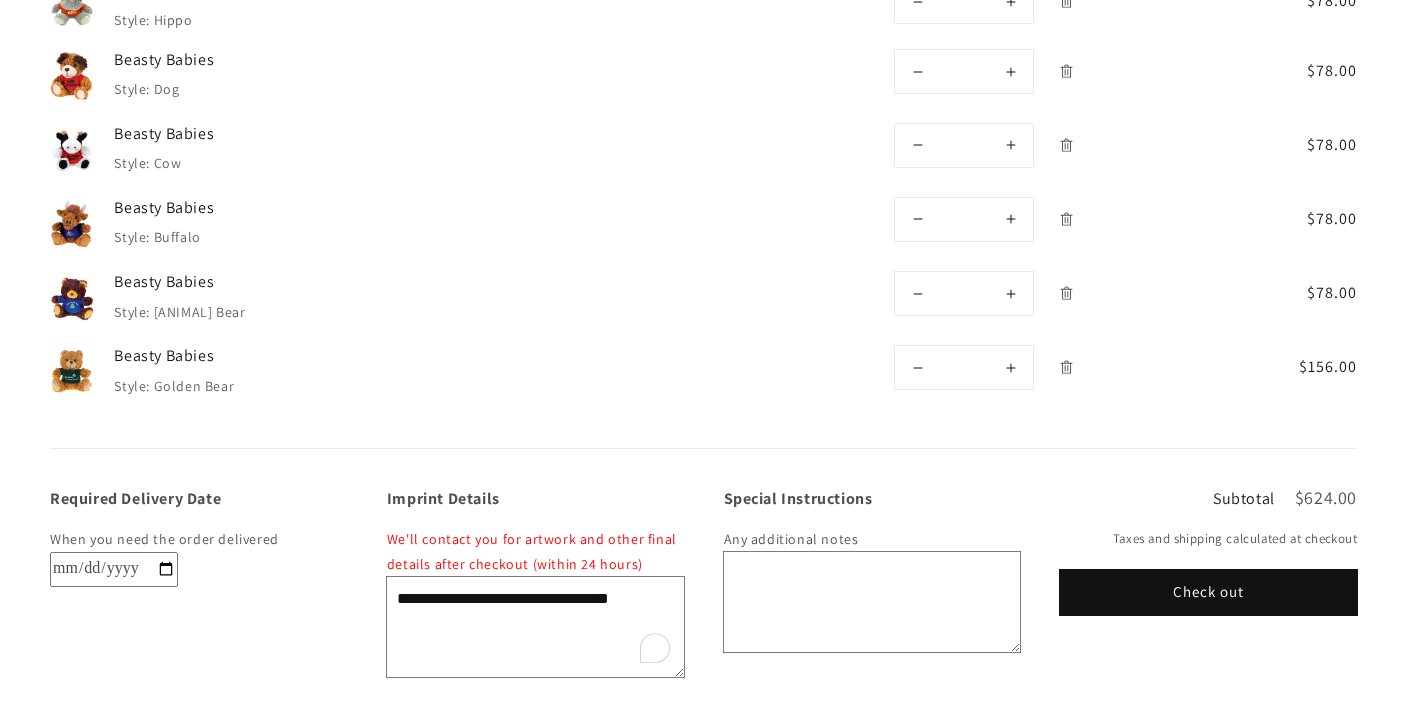 type on "**********" 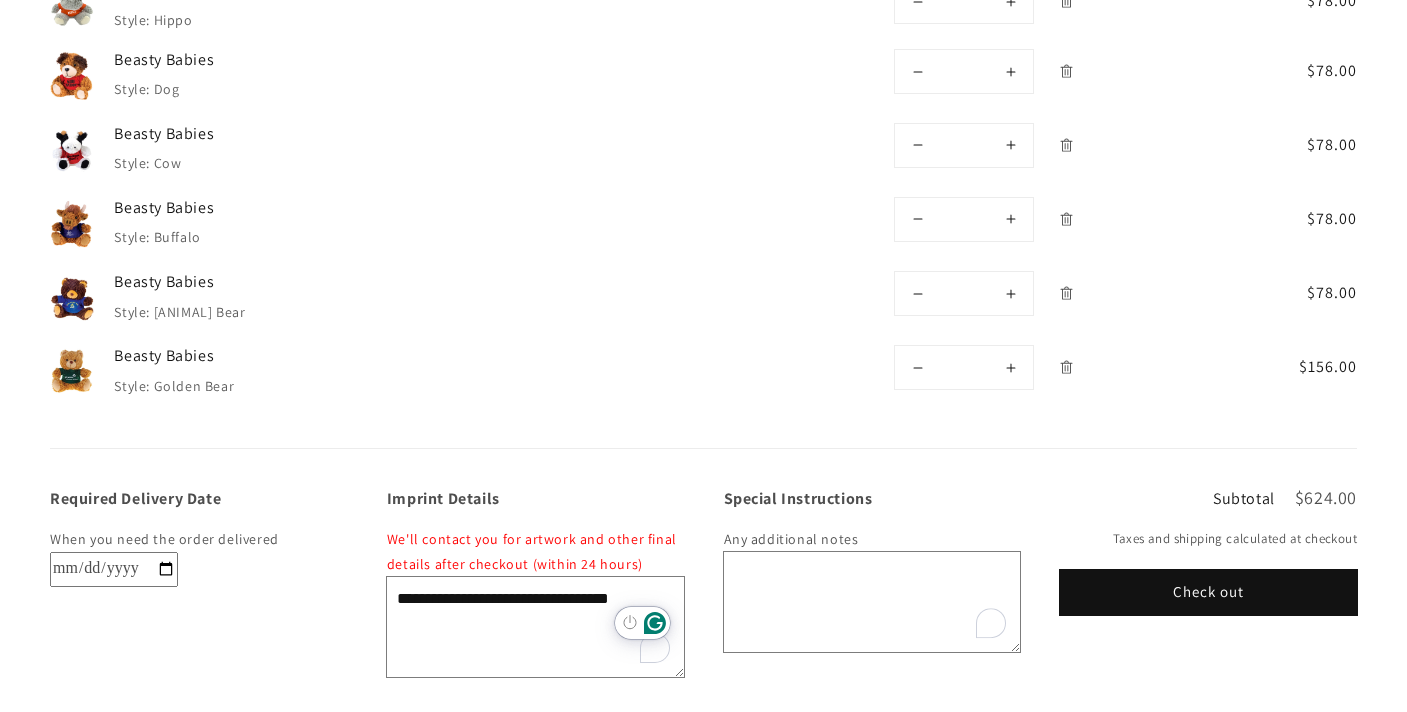 click on "**********" at bounding box center (114, 569) 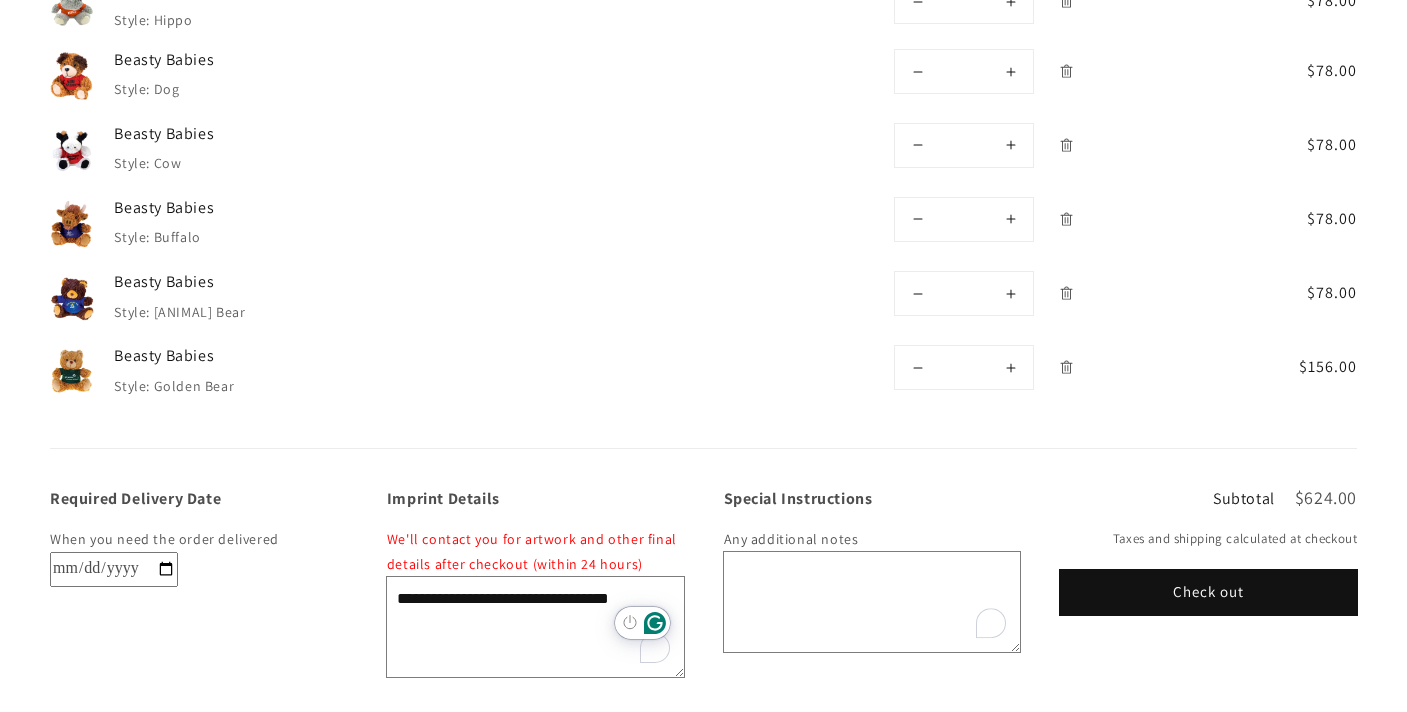 type on "**********" 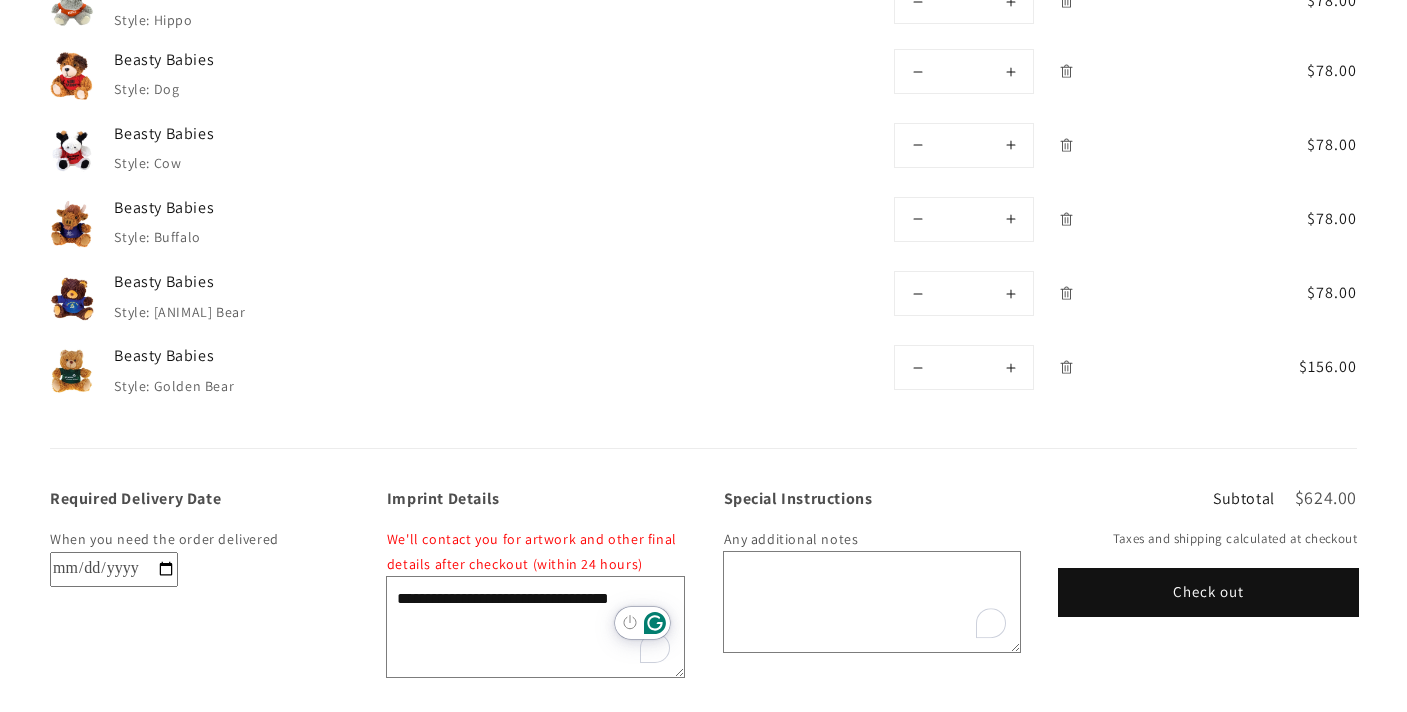 click on "Check out" at bounding box center (1208, 592) 